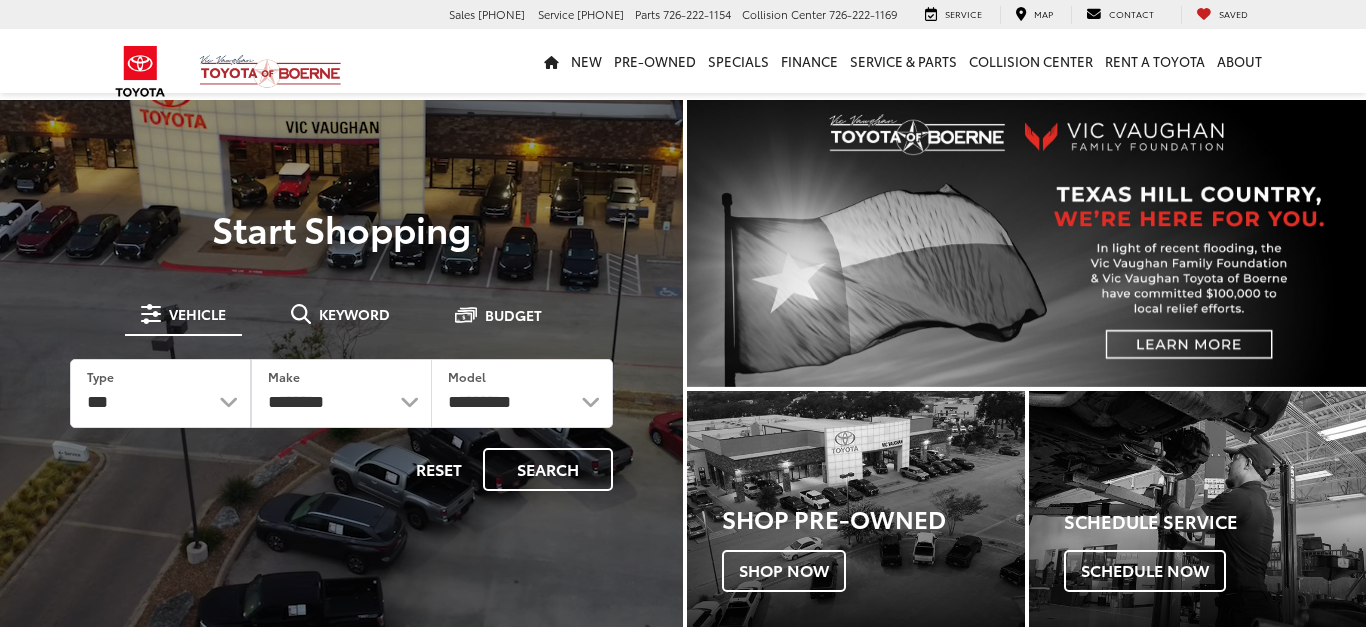 scroll, scrollTop: 0, scrollLeft: 0, axis: both 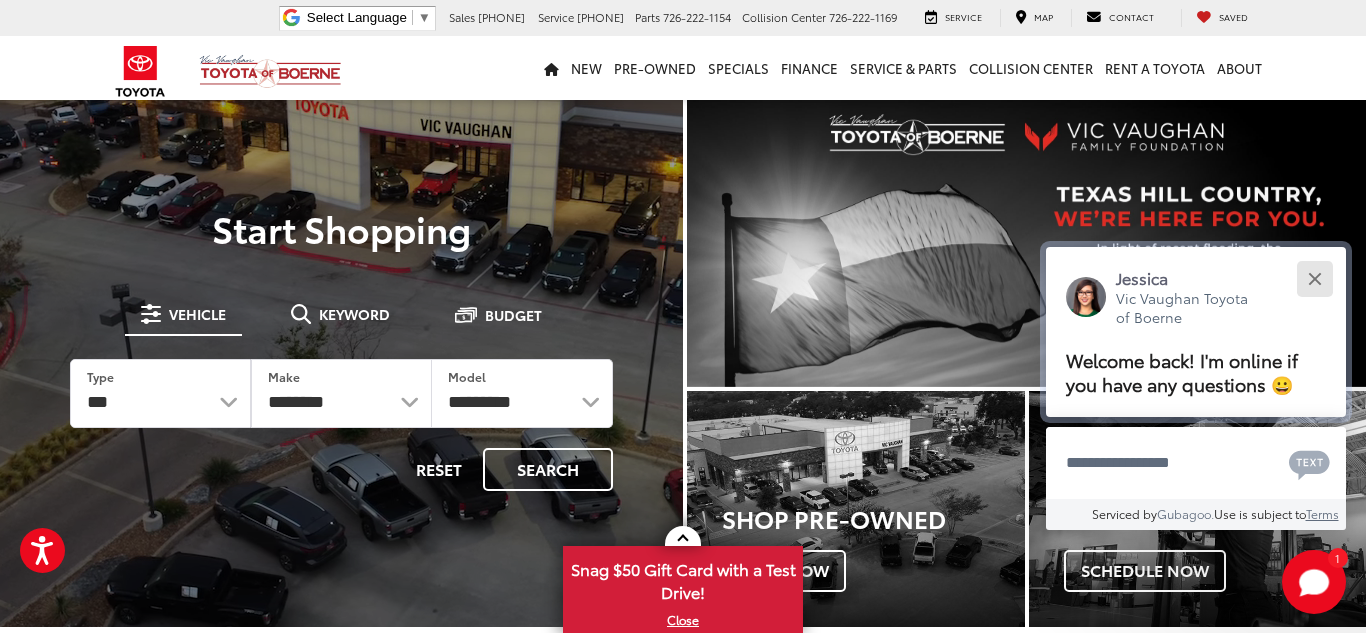 click at bounding box center (1314, 278) 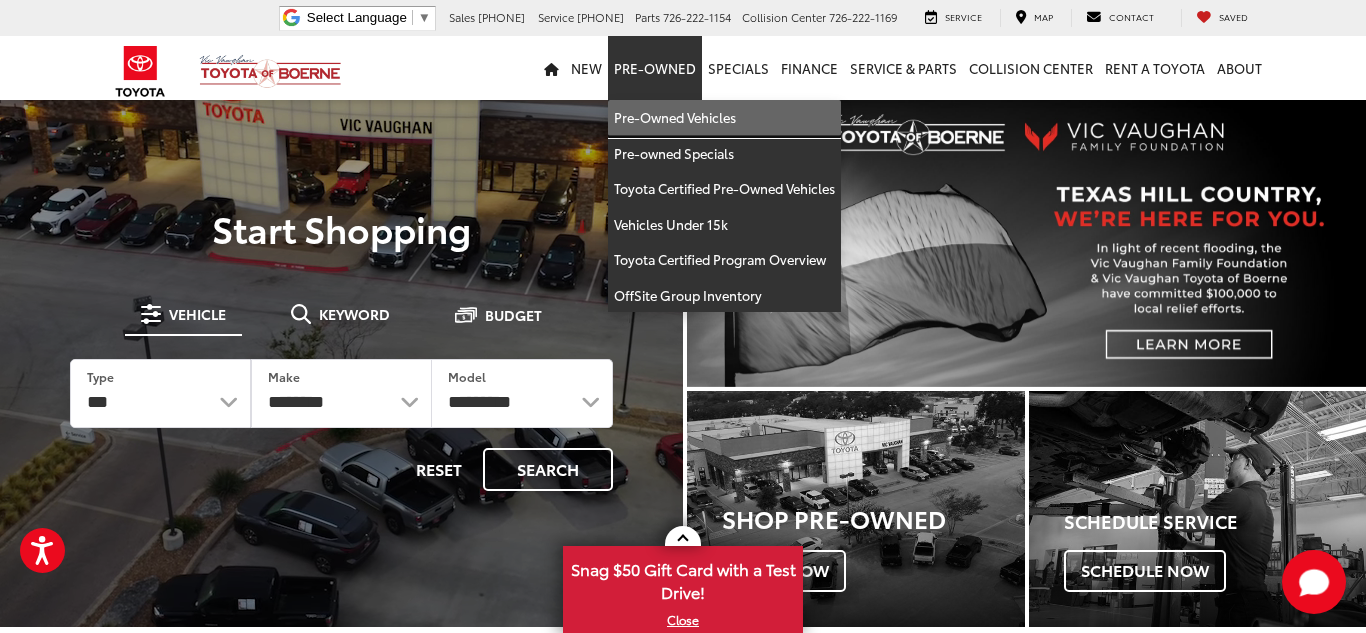 click on "Pre-Owned Vehicles" at bounding box center [724, 118] 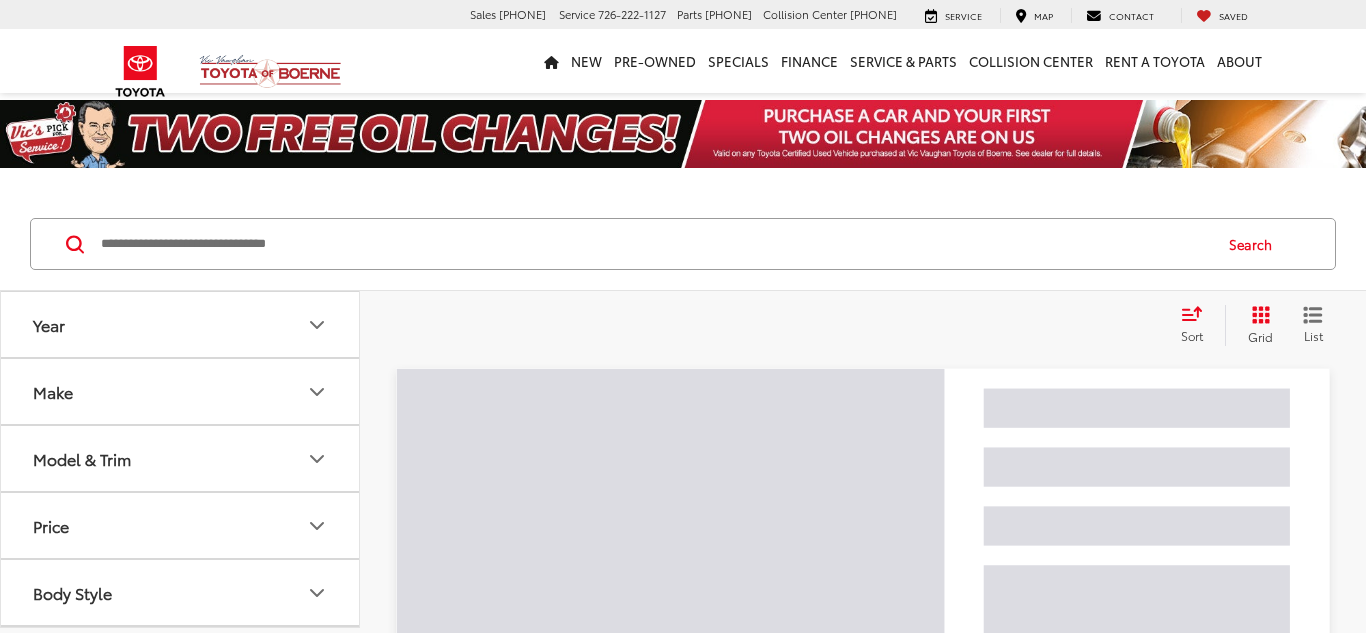 scroll, scrollTop: 0, scrollLeft: 0, axis: both 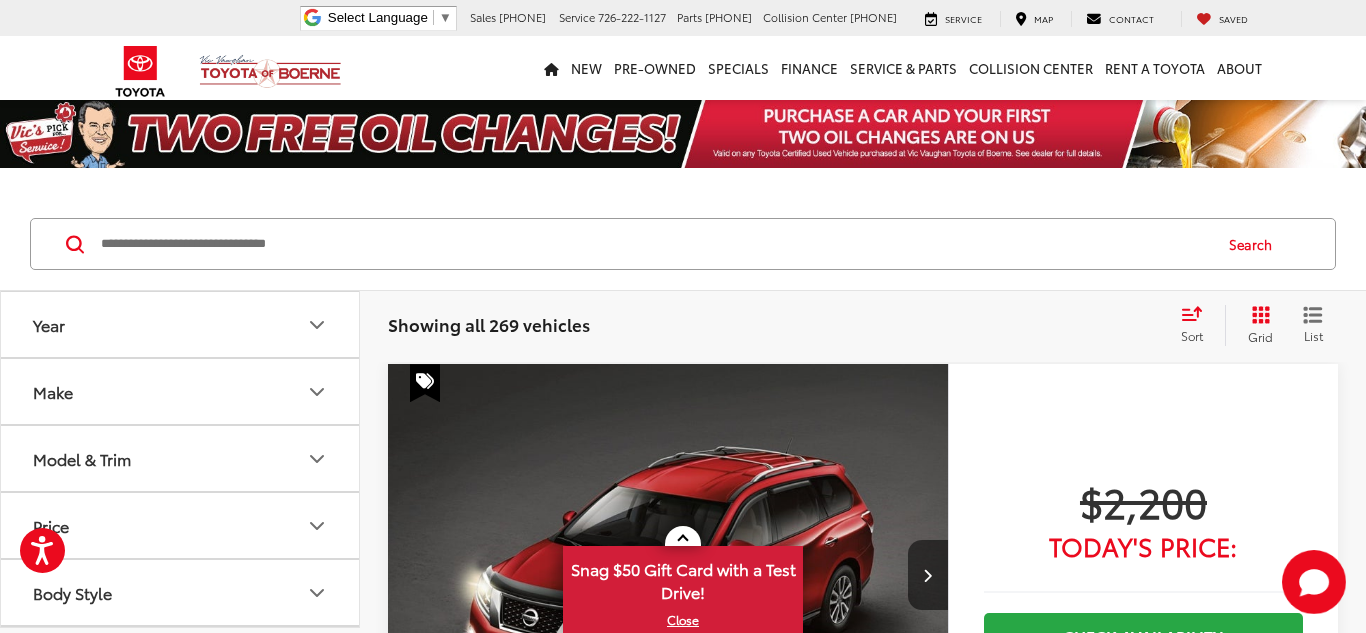 click on "Sort" at bounding box center [1198, 325] 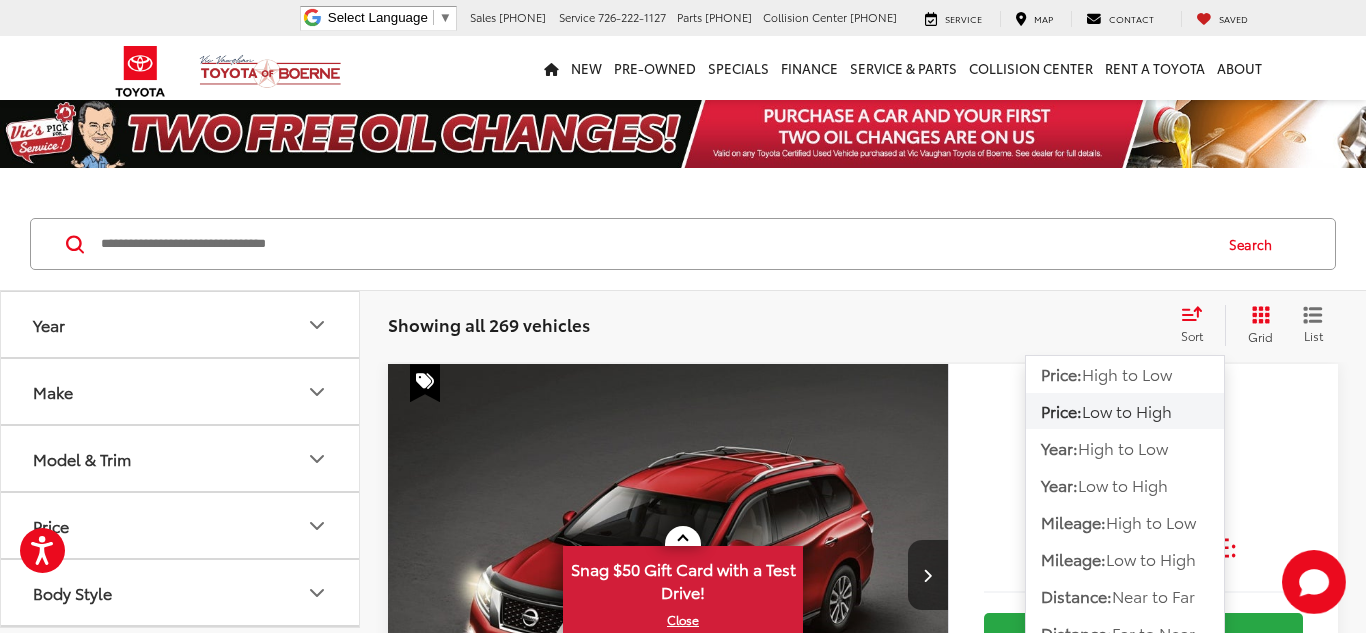 click on "Low to High" at bounding box center (1127, 410) 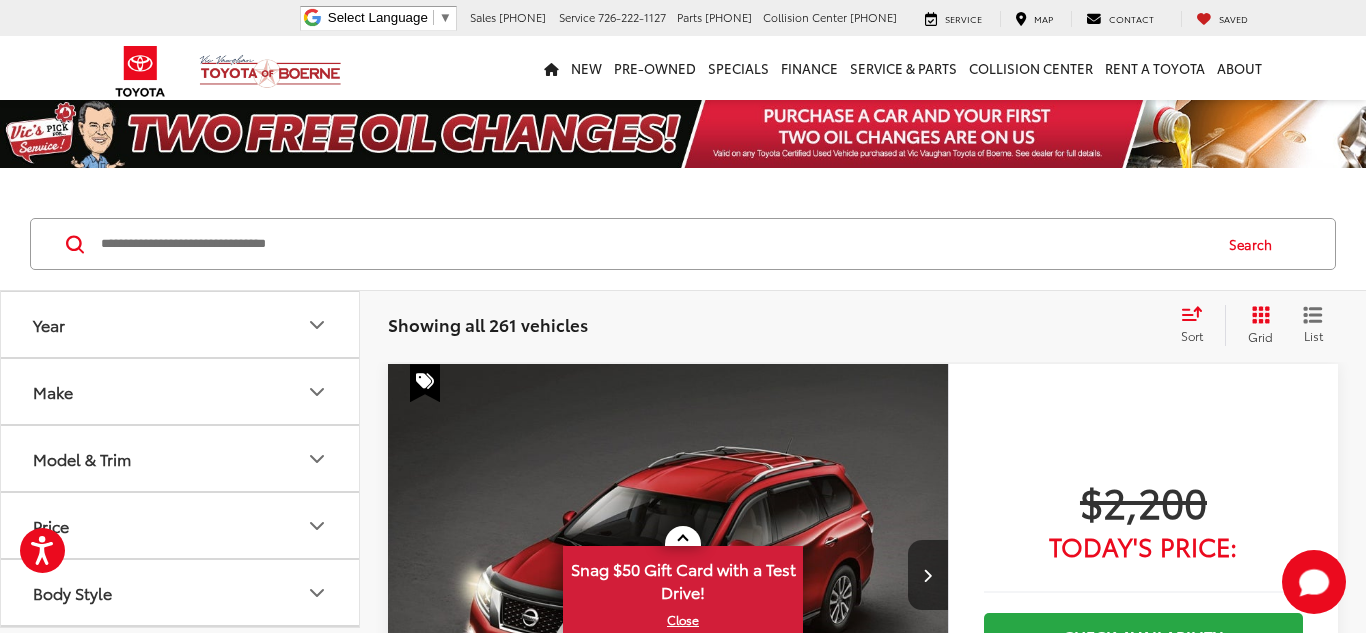 click 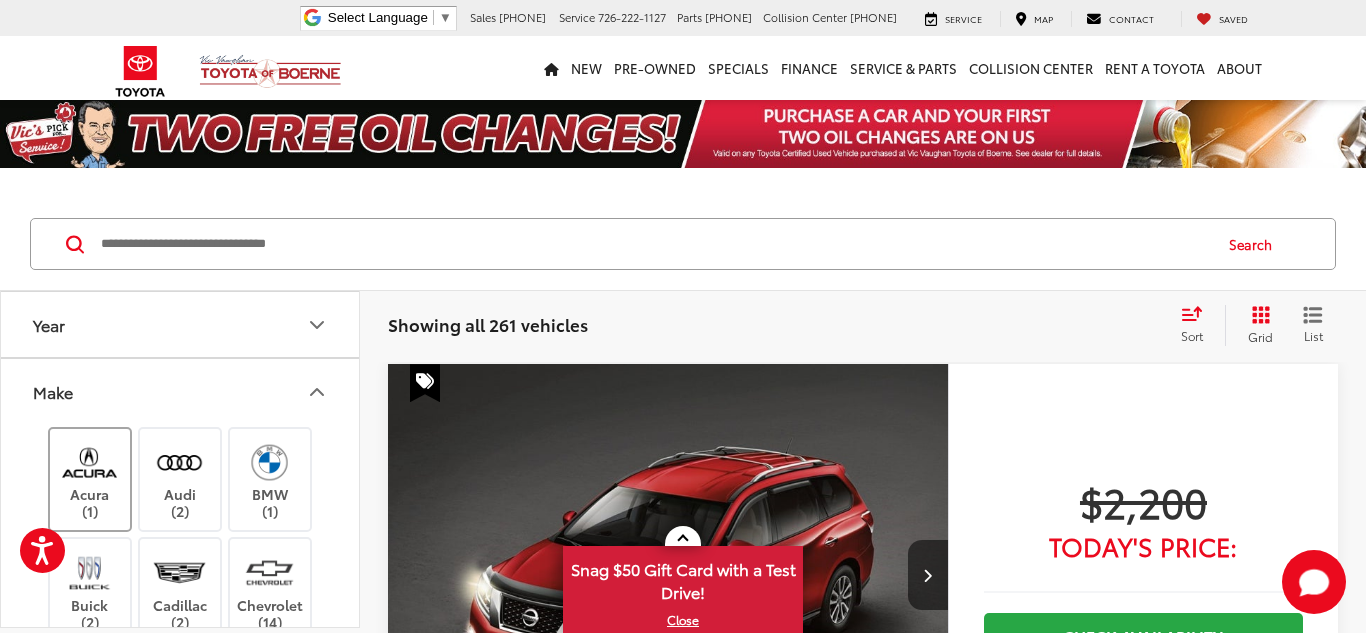 type 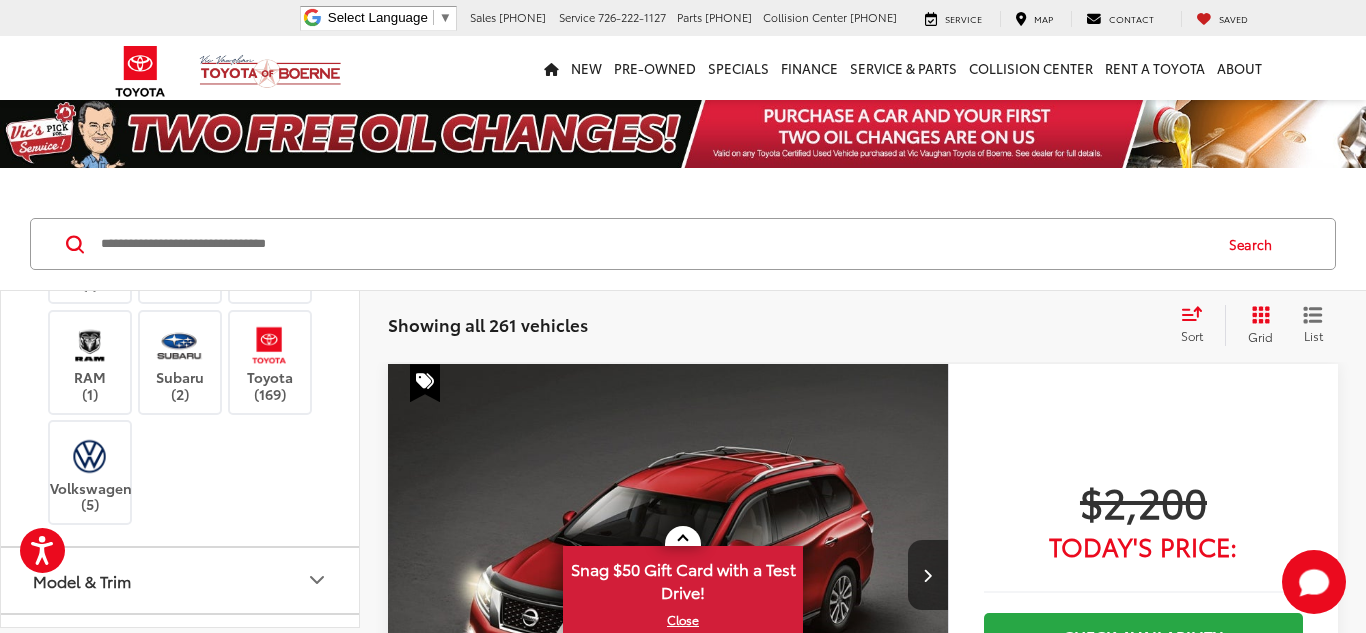 scroll, scrollTop: 720, scrollLeft: 0, axis: vertical 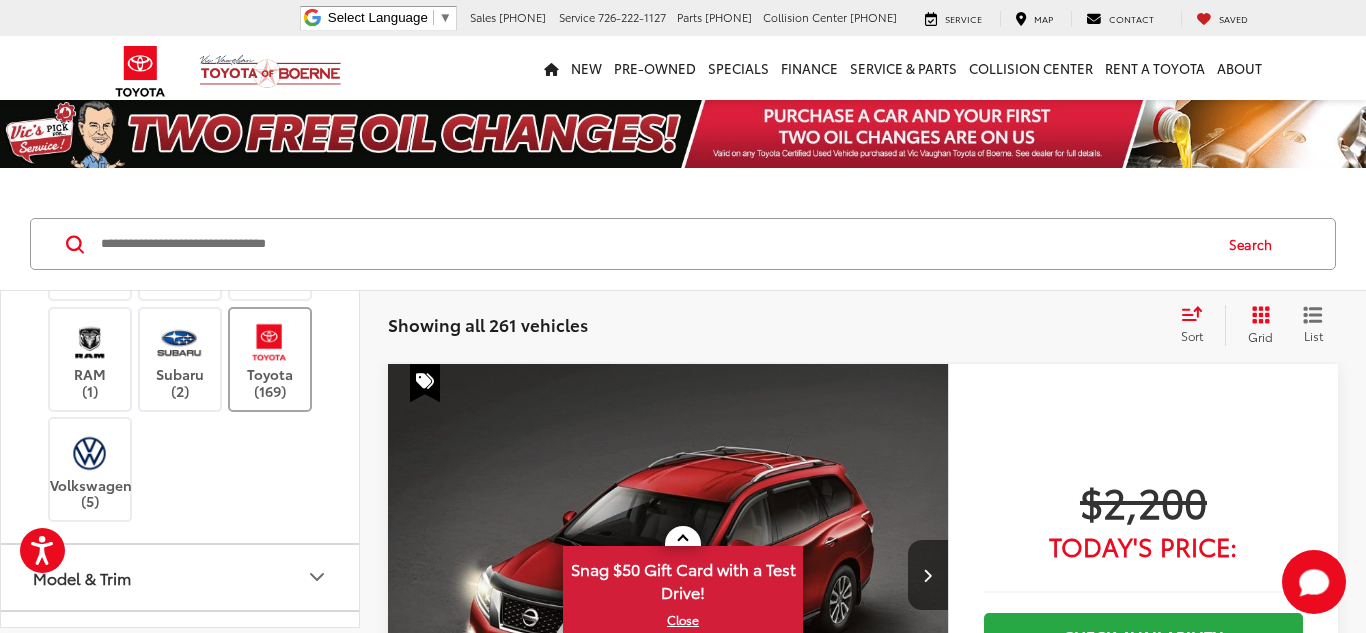 click on "Toyota   (169)" at bounding box center (270, 359) 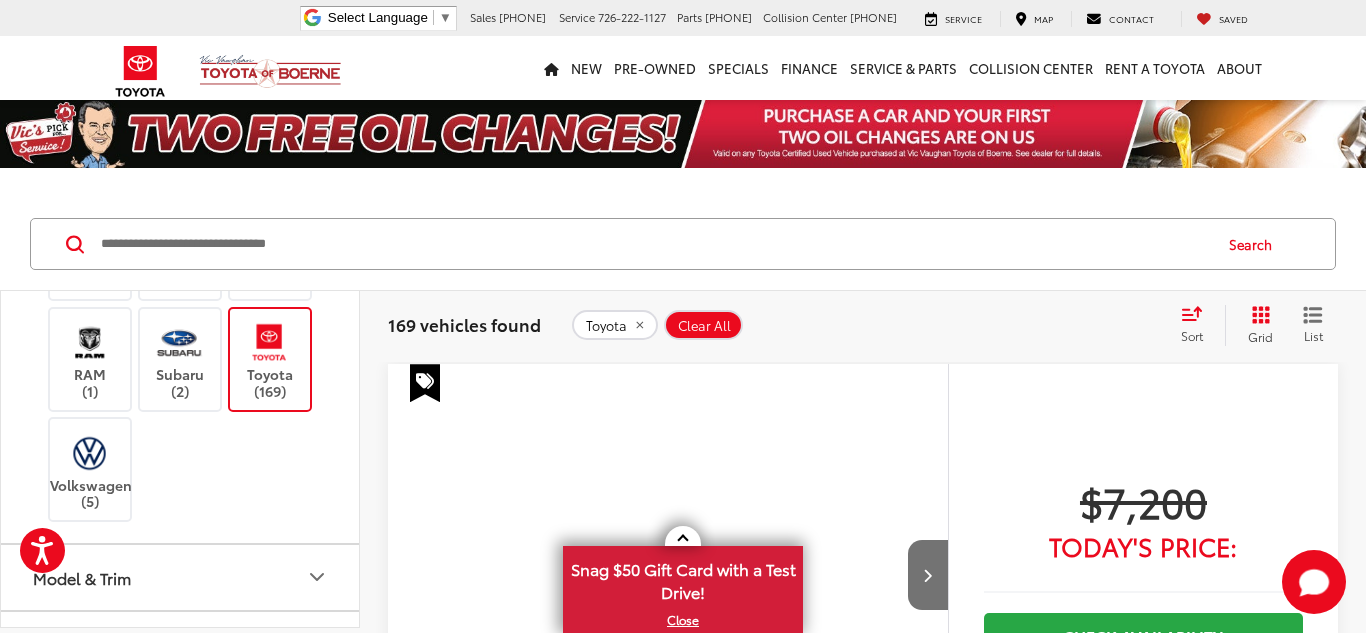 click on "Acura   (1)   Audi   (2)   BMW   (1)   Buick   (2)   Cadillac   (2)   Chevrolet   (14)   Chrysler   (1)   Ford   (18)   GMC   (7)   Honda   (4)   Hyundai   (4)   INFINITI   (1)   Jeep   (10)   Kia   (3)   Land Rover   (1)   Lexus   (3)   Lincoln   (2)   Maserati   (1)   Mercedes-Benz   (1)   MINI   (1)   Nissan   (5)   RAM   (1)   Subaru   (2)   Toyota   (169)   Volkswagen   (5)" at bounding box center [180, 123] 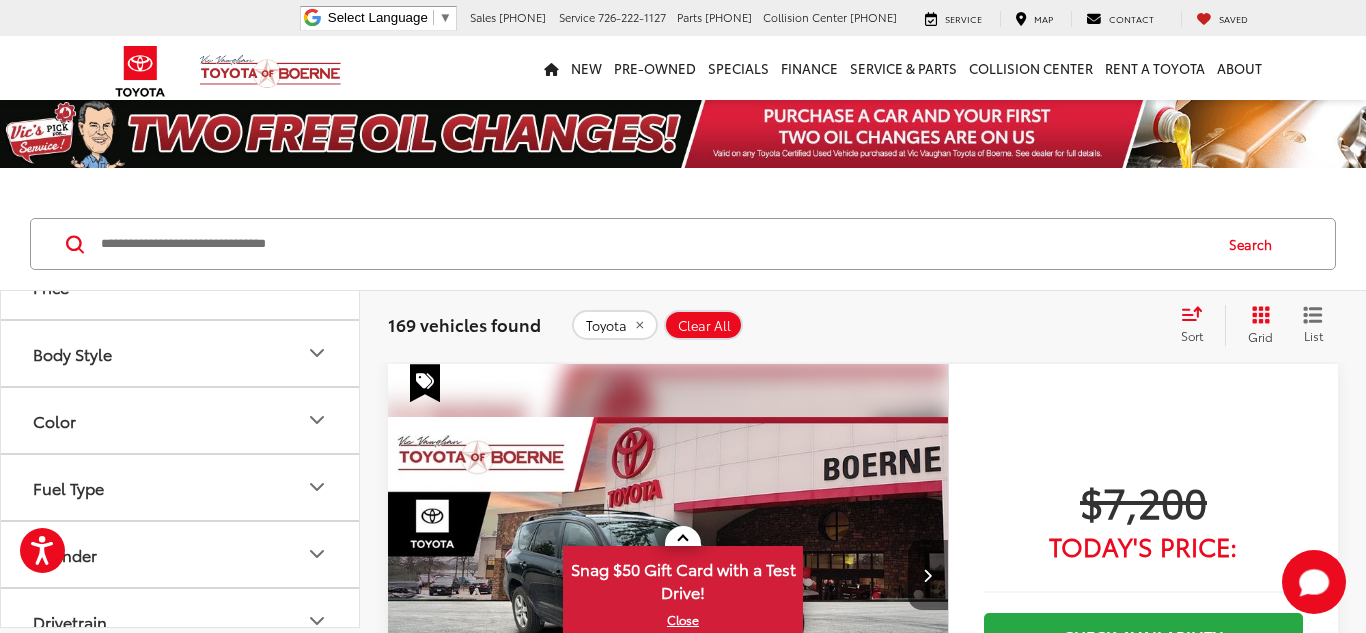 scroll, scrollTop: 1080, scrollLeft: 0, axis: vertical 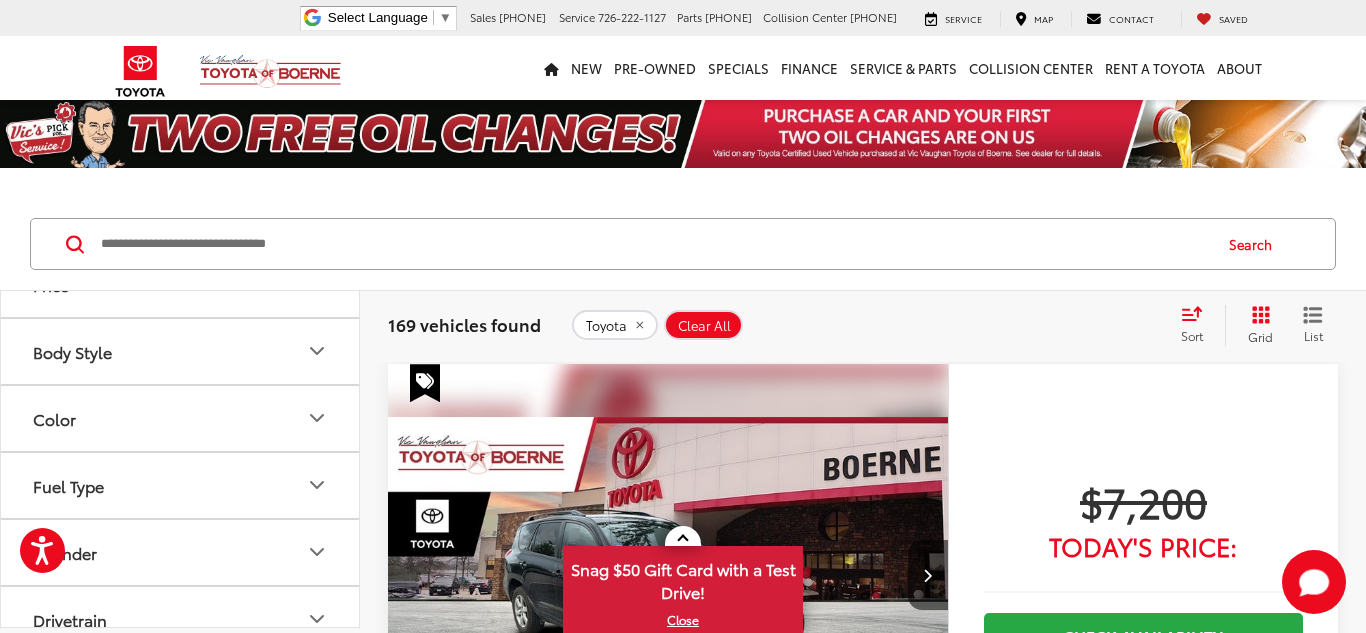 click 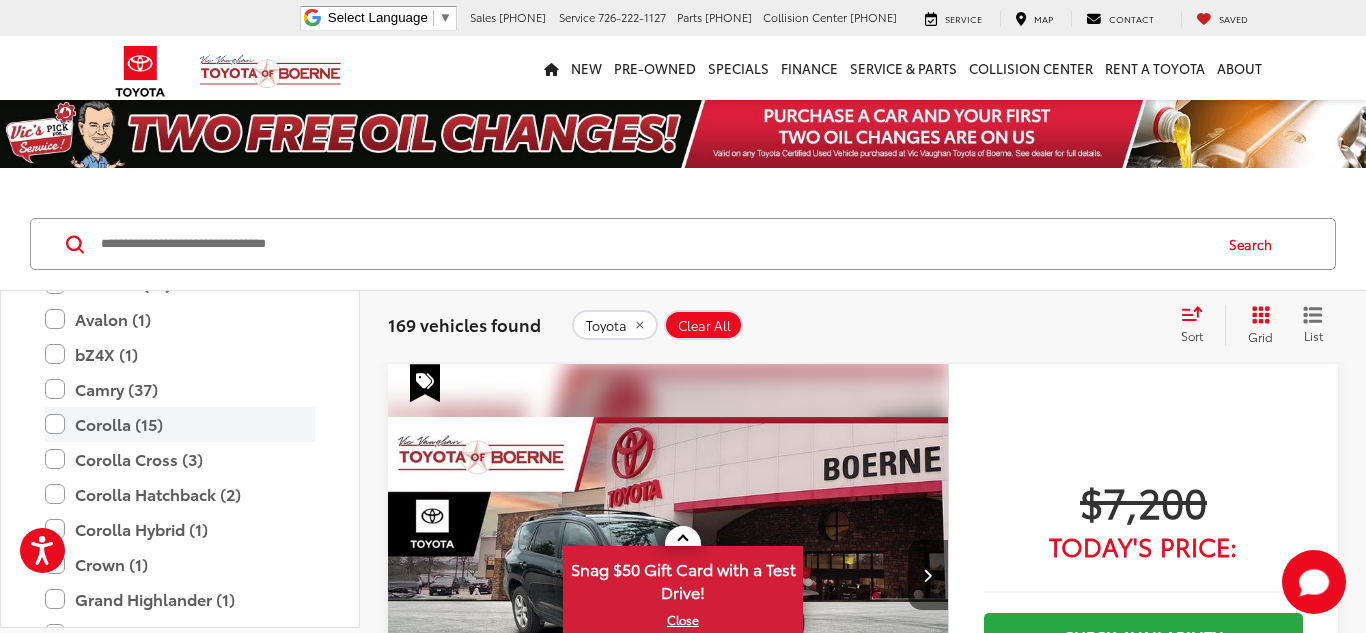 click on "Corolla (15)" at bounding box center (180, 424) 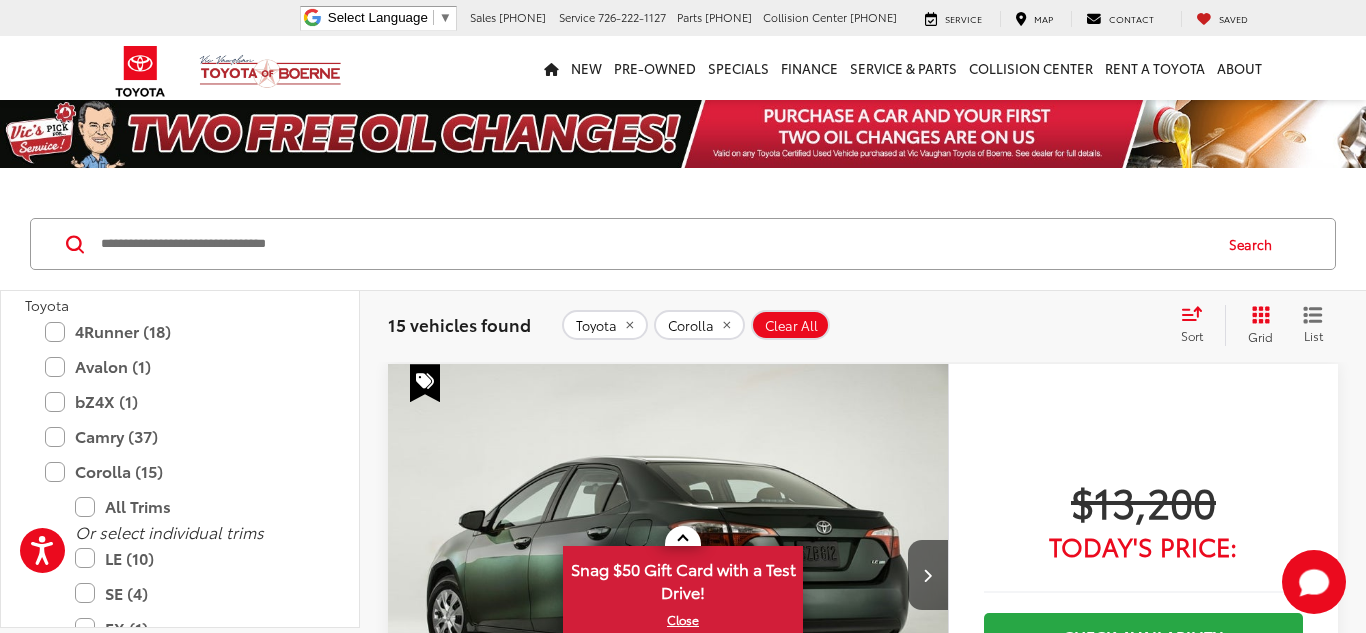 click on "Search" at bounding box center (683, 244) 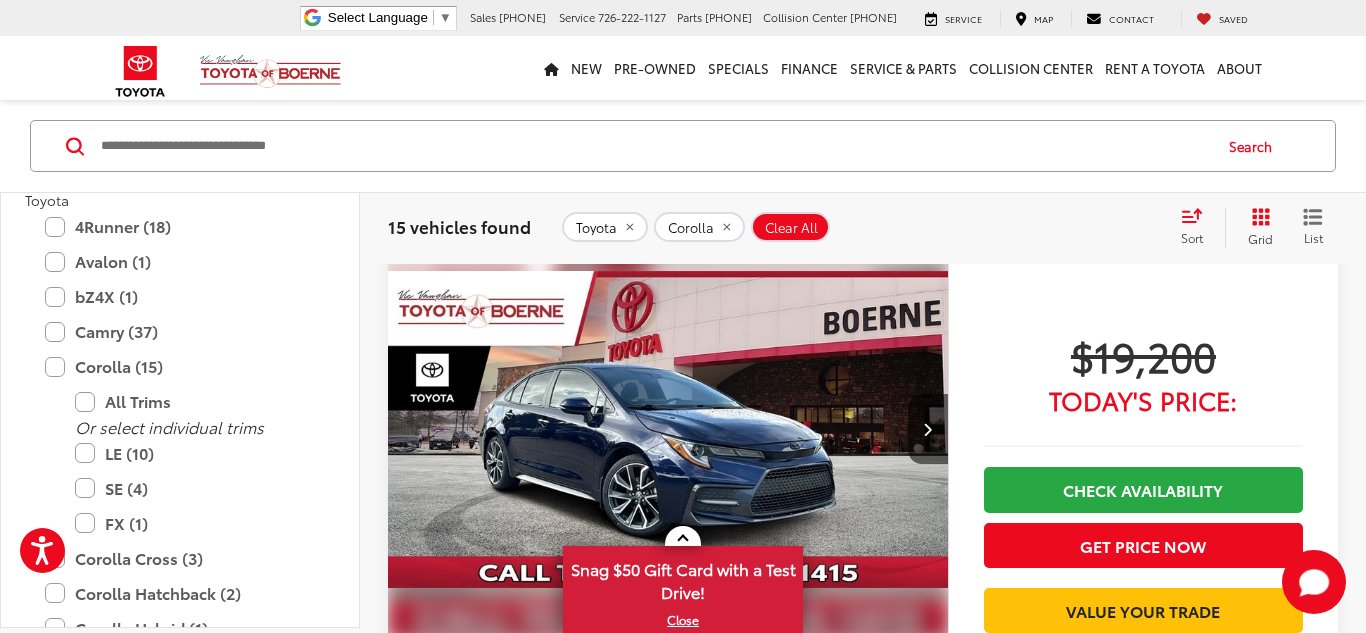 scroll, scrollTop: 4040, scrollLeft: 0, axis: vertical 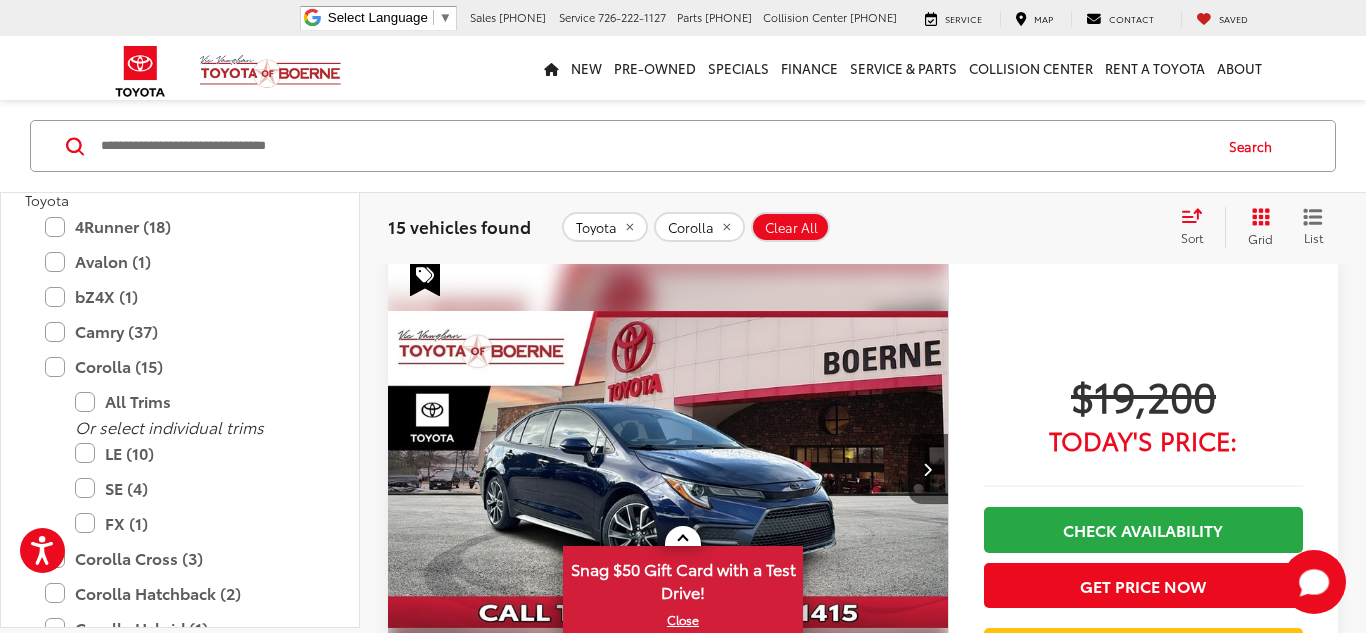 click at bounding box center (668, 469) 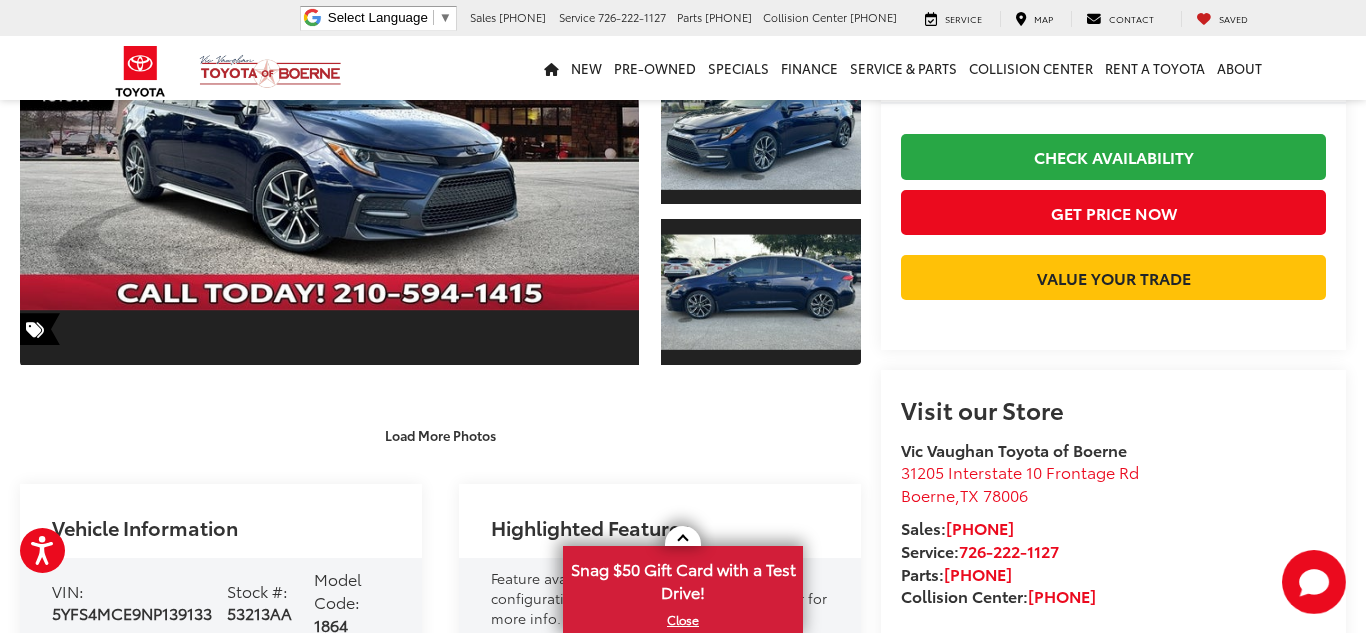 scroll, scrollTop: 400, scrollLeft: 0, axis: vertical 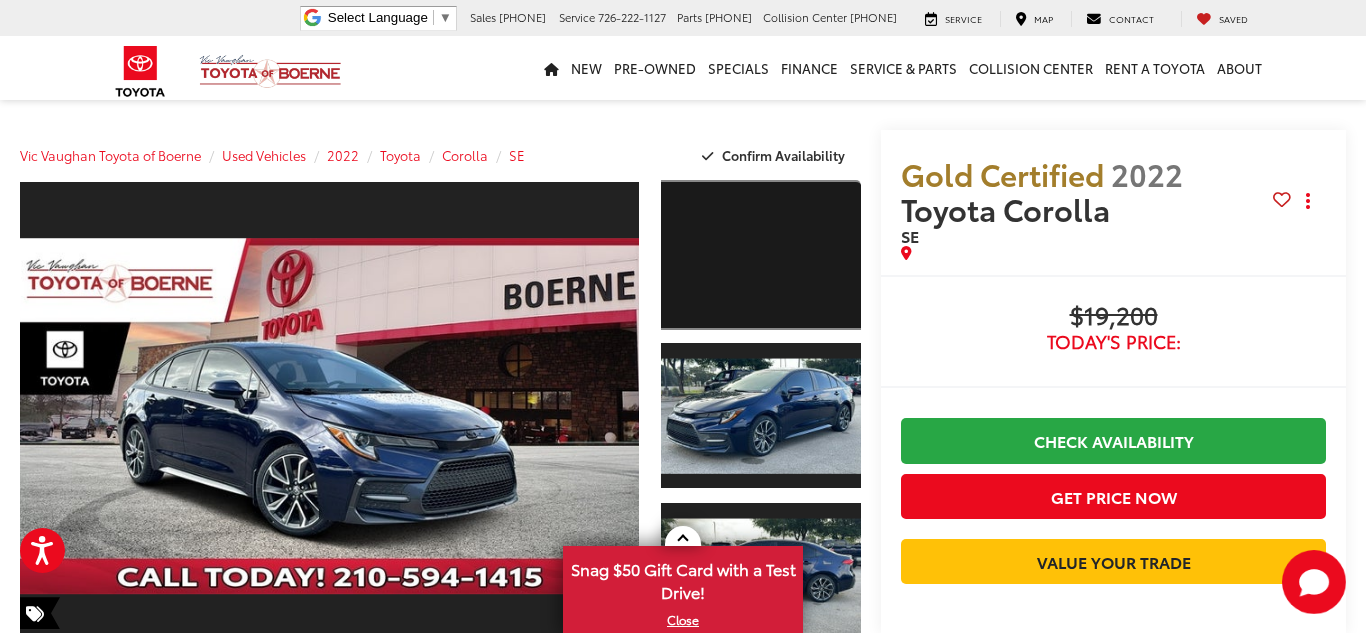 click at bounding box center (761, 255) 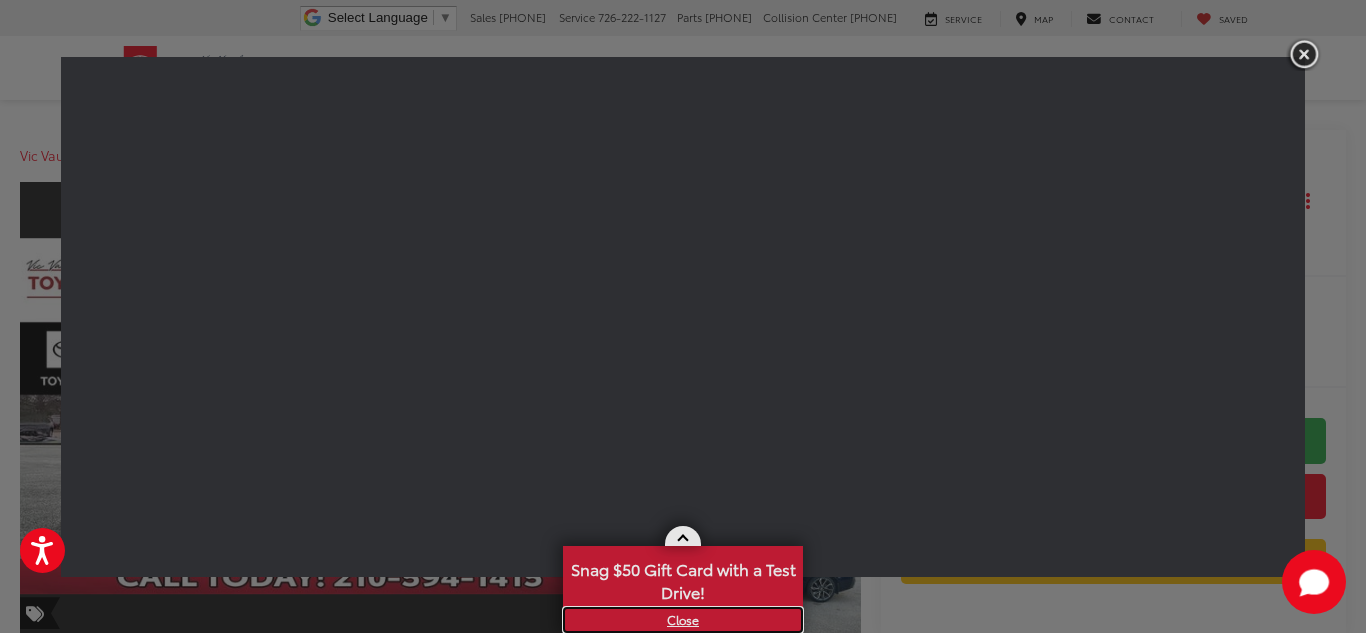 click on "X" at bounding box center (683, 620) 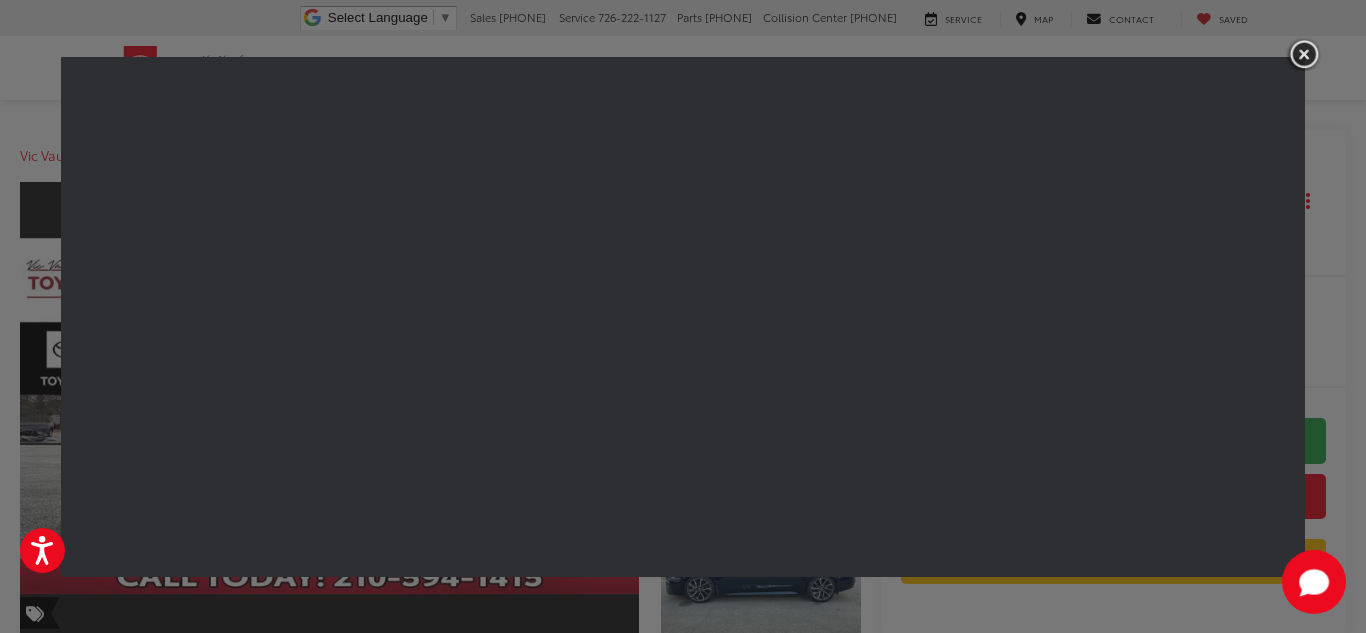 click at bounding box center (1304, 54) 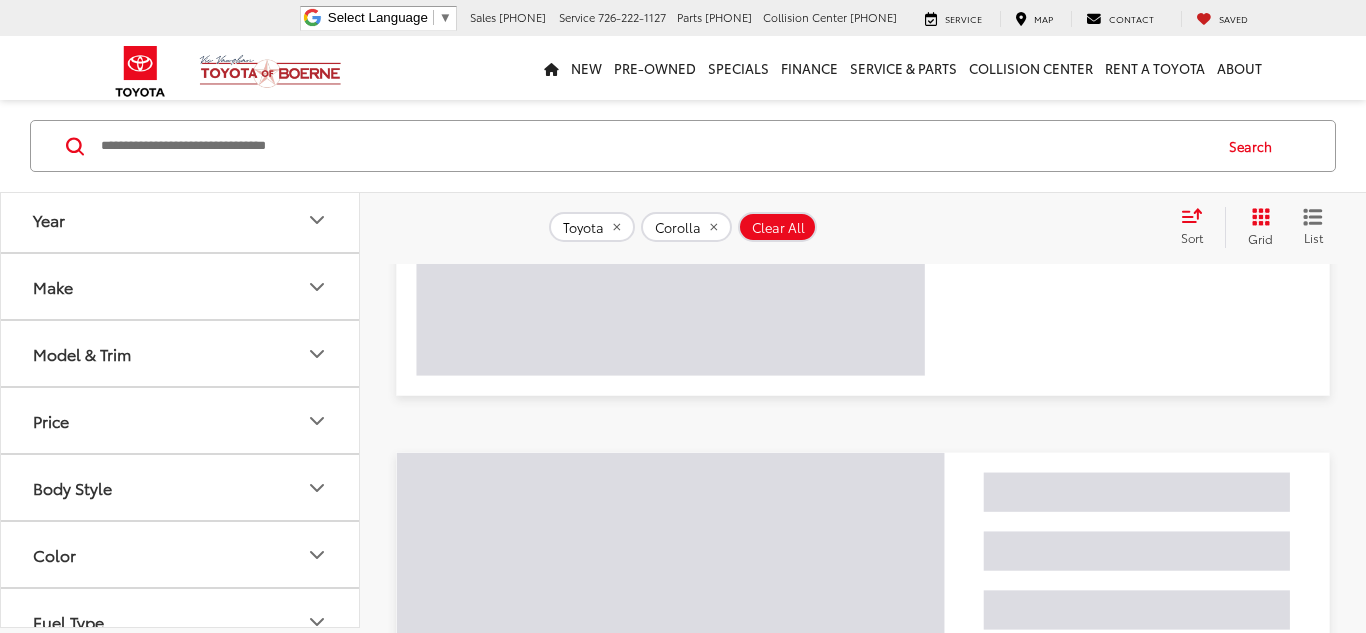 scroll, scrollTop: 4019, scrollLeft: 0, axis: vertical 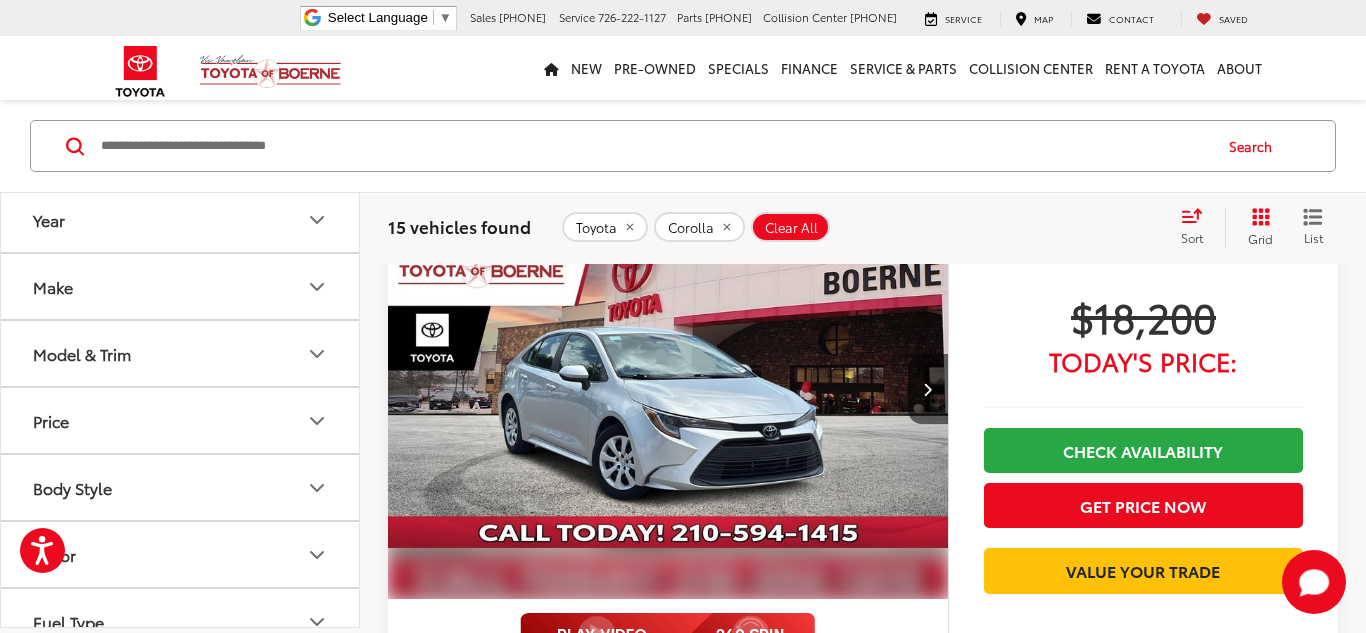 click at bounding box center (668, 390) 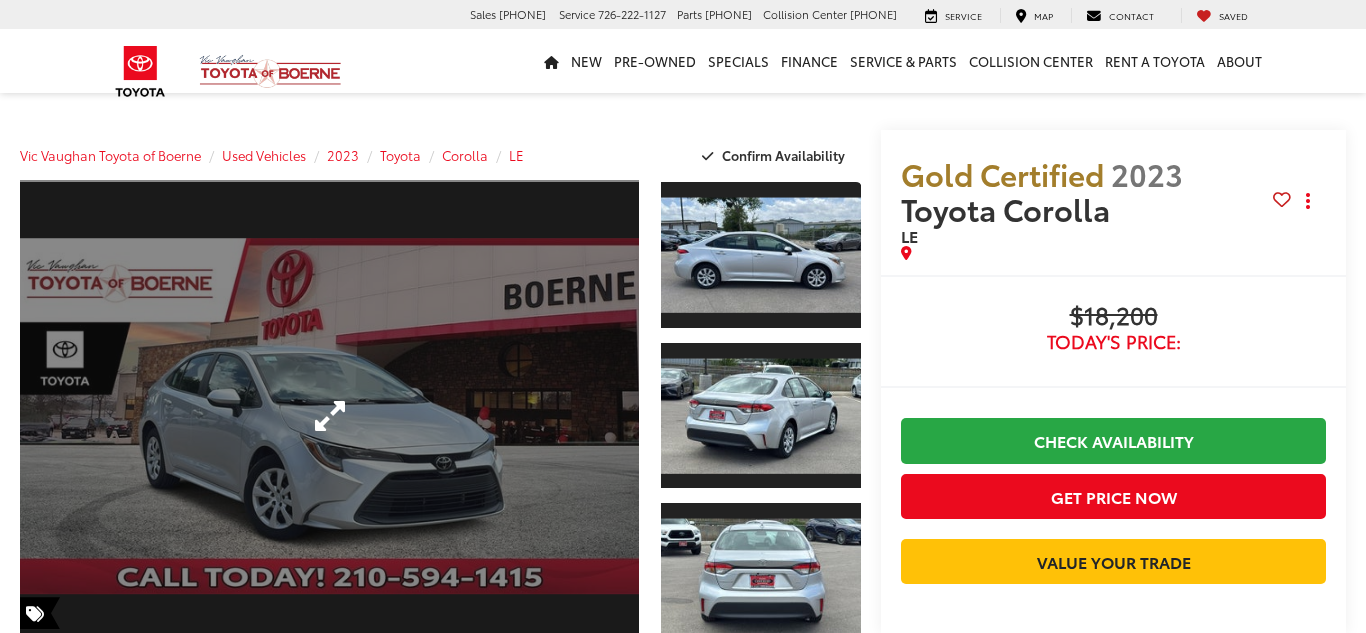 scroll, scrollTop: 160, scrollLeft: 0, axis: vertical 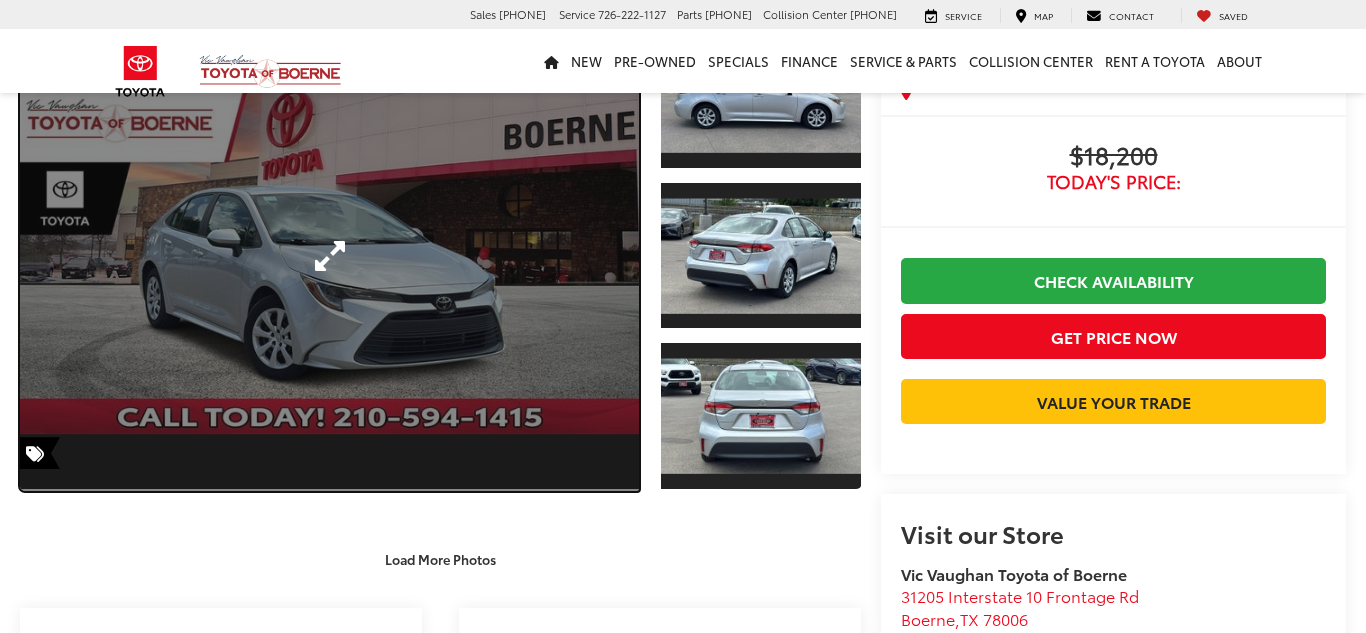 click at bounding box center (329, 255) 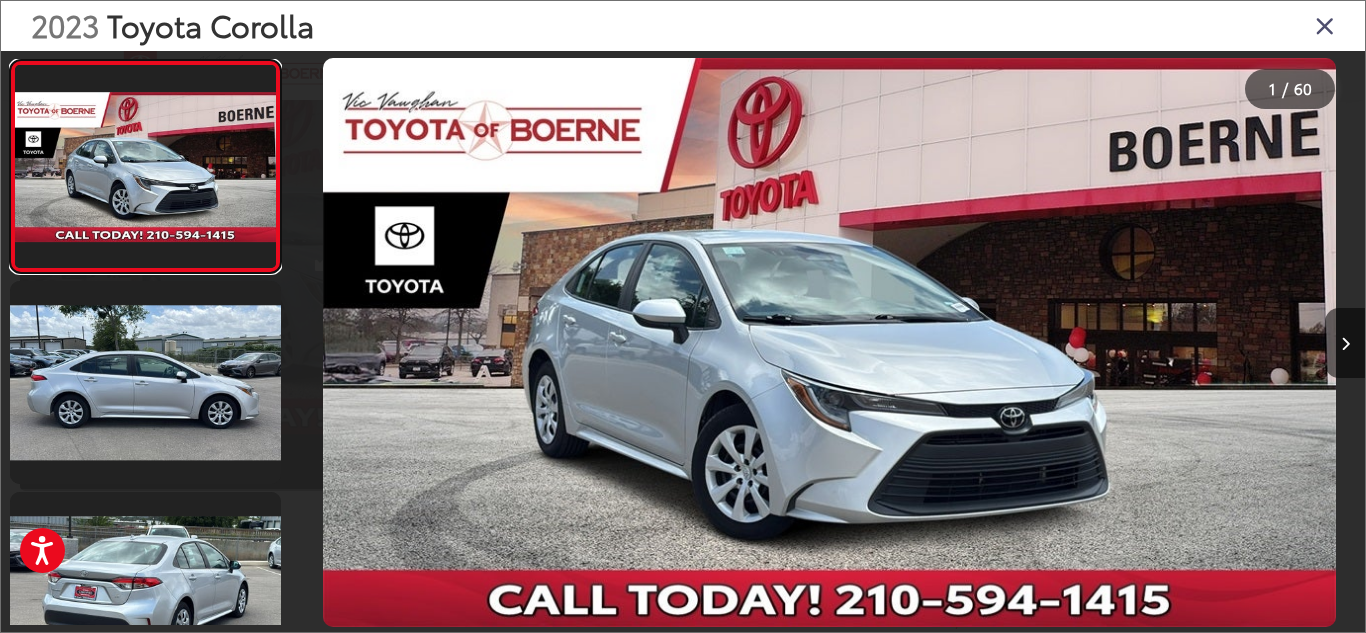 scroll, scrollTop: 0, scrollLeft: 0, axis: both 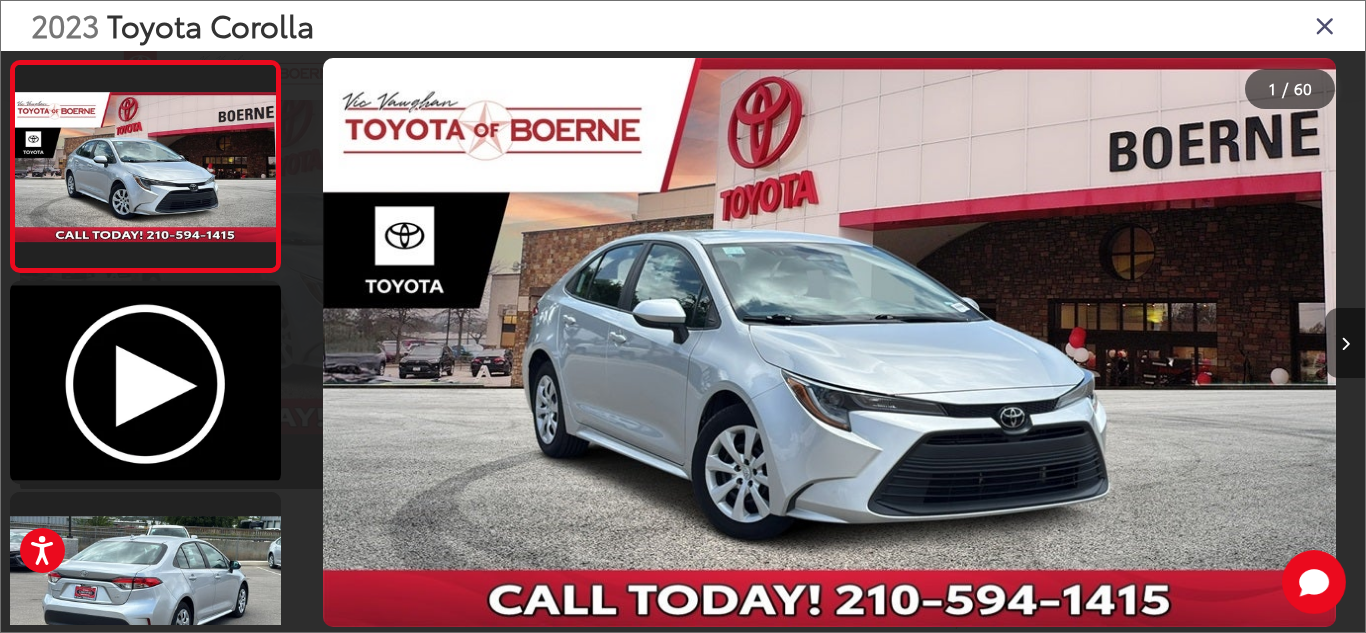 click at bounding box center [1345, 344] 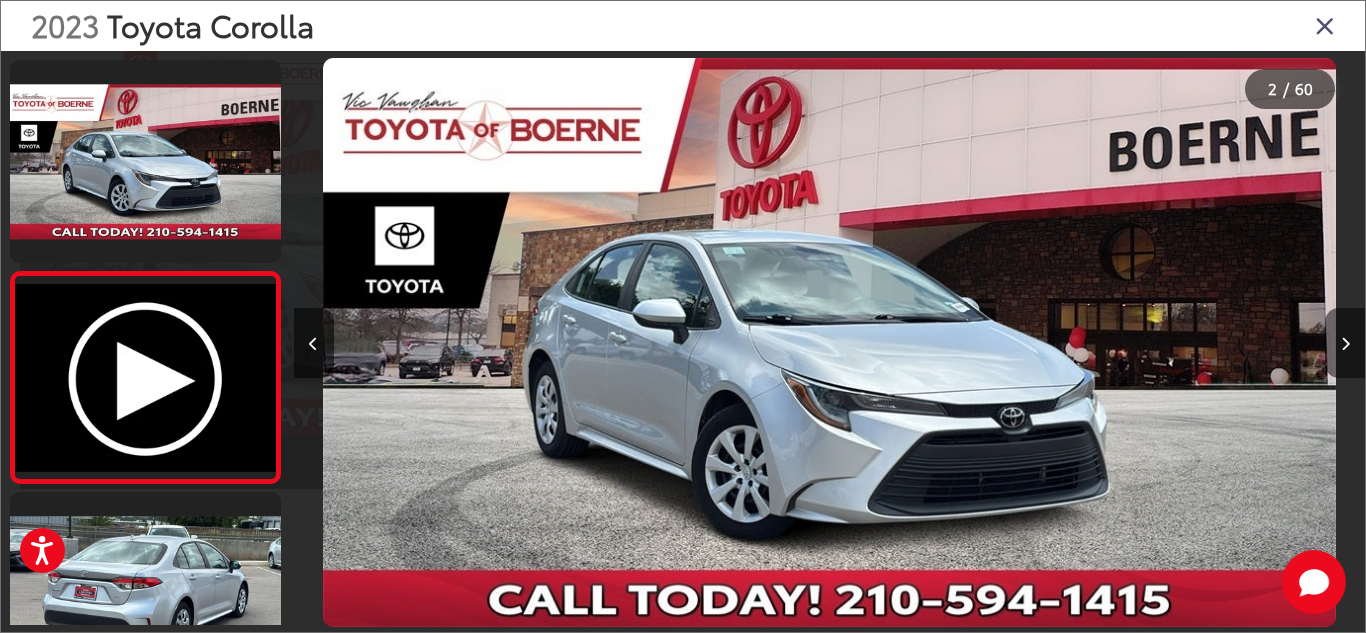 scroll, scrollTop: 0, scrollLeft: 828, axis: horizontal 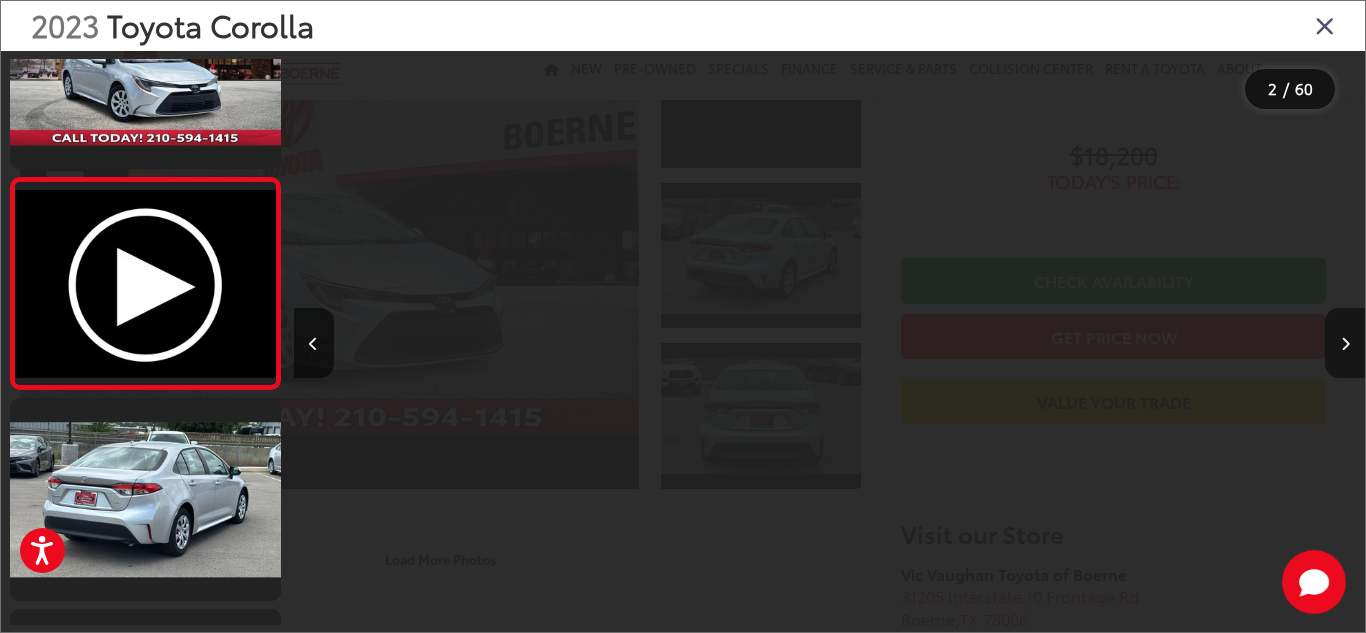 click at bounding box center [1345, 344] 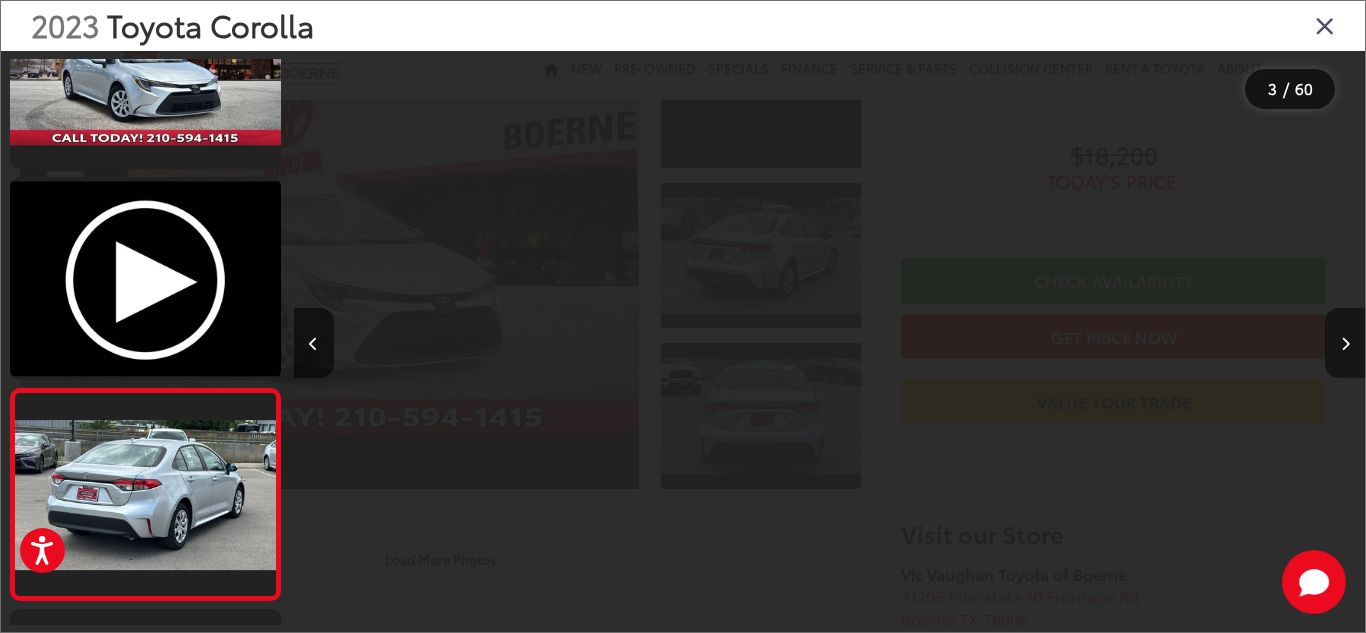 scroll, scrollTop: 0, scrollLeft: 1941, axis: horizontal 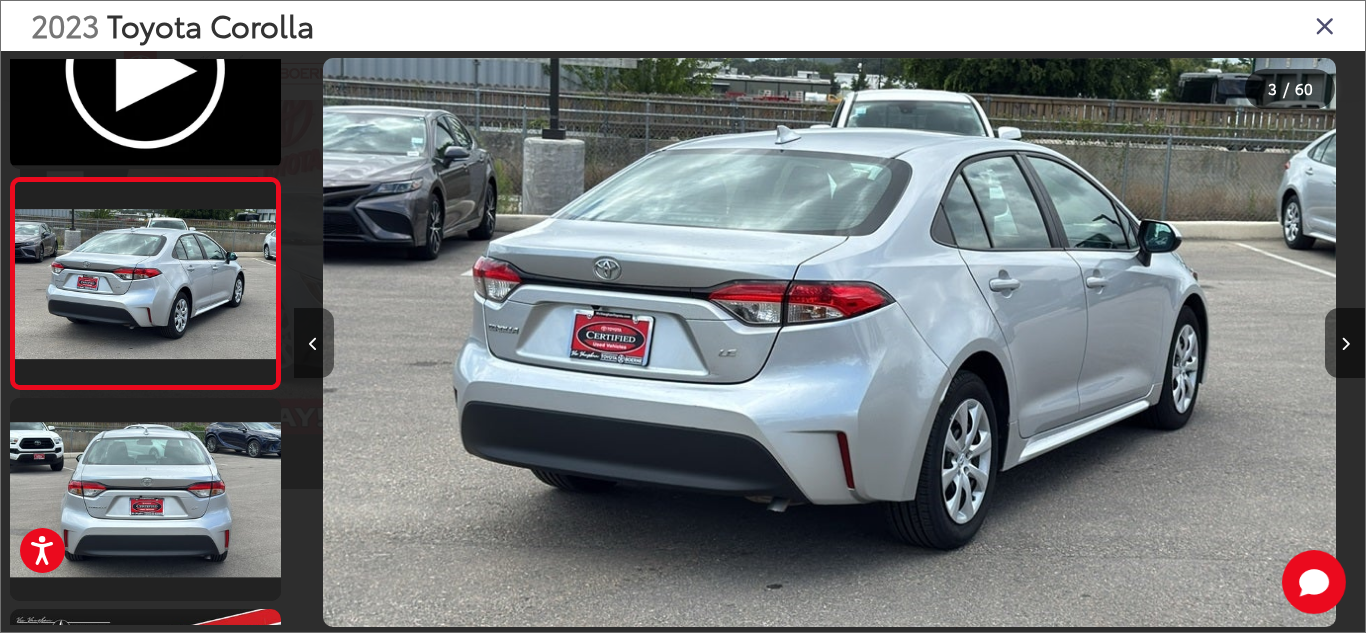 click at bounding box center (313, 344) 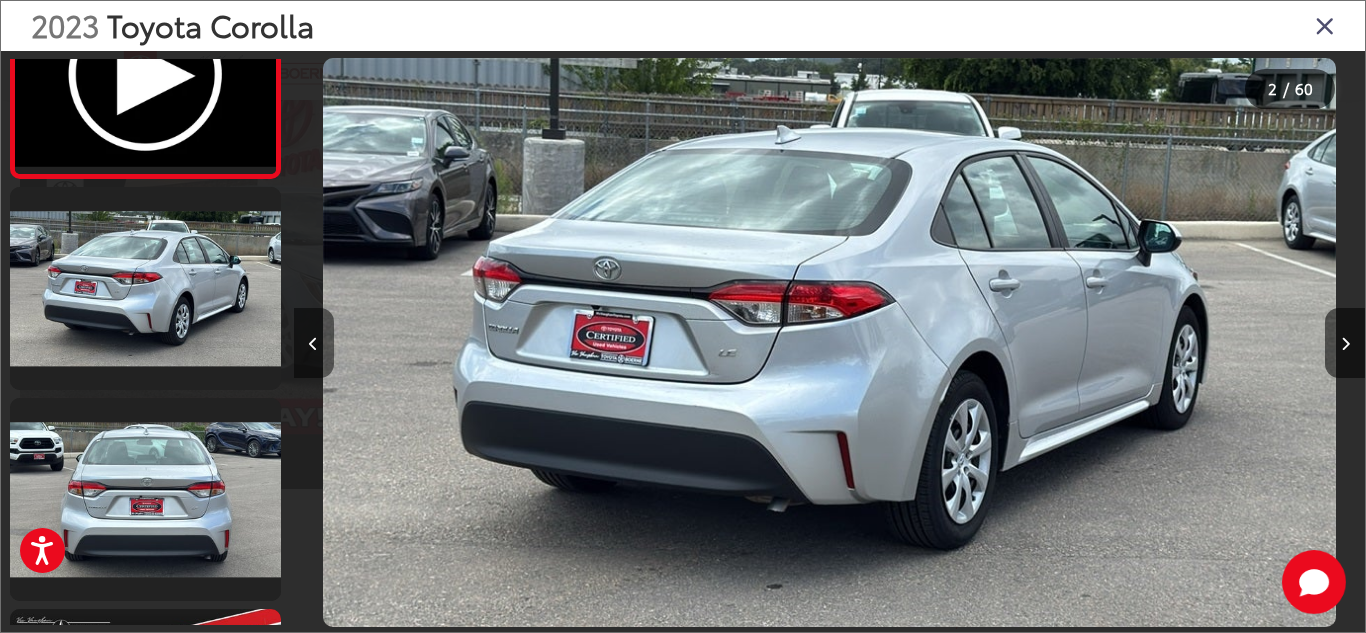 scroll, scrollTop: 123, scrollLeft: 0, axis: vertical 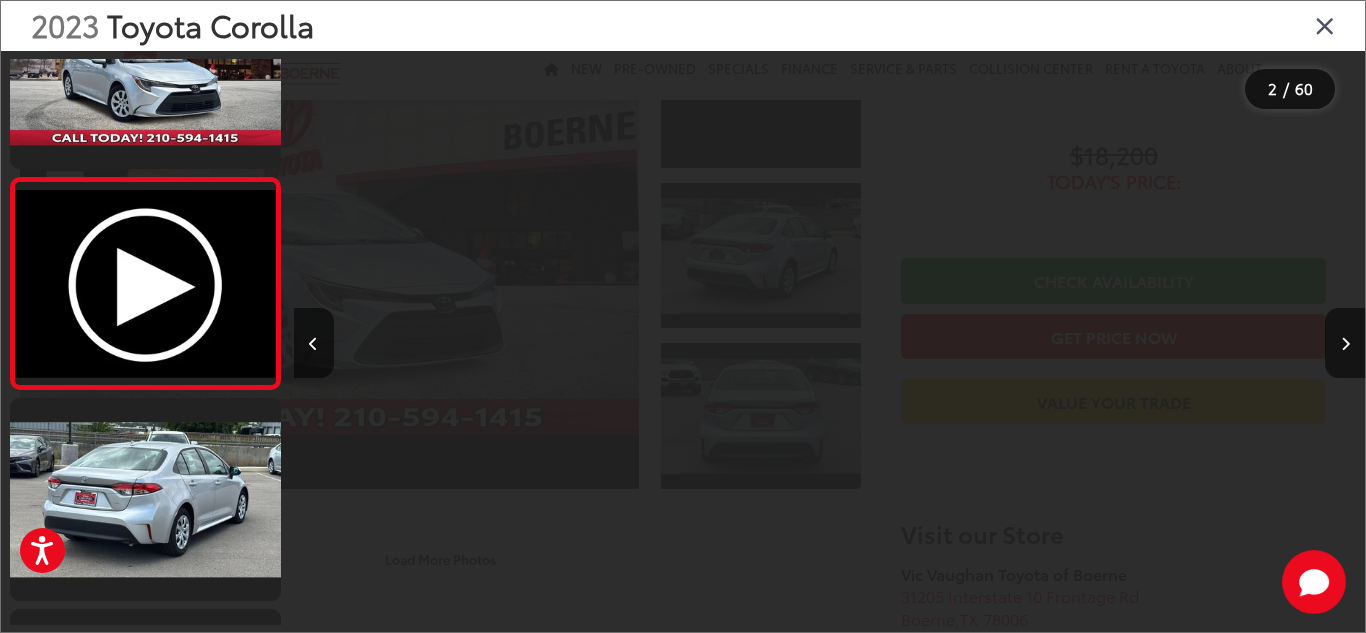 click at bounding box center (1325, 25) 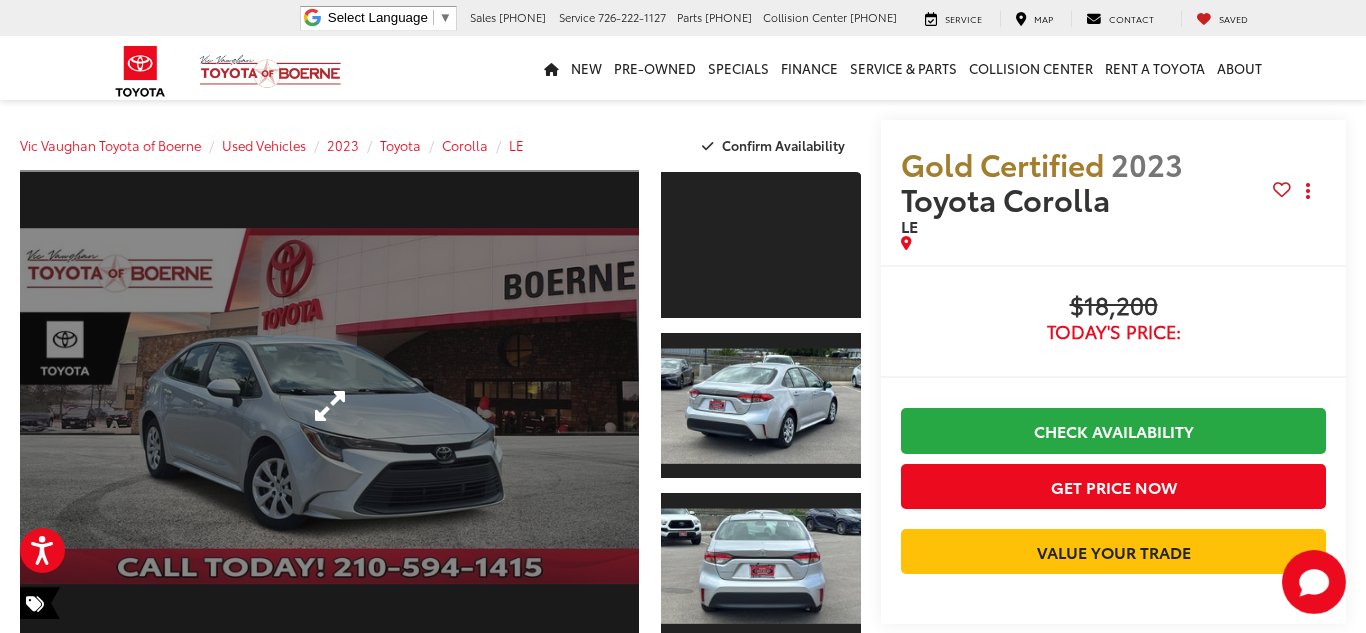 scroll, scrollTop: 0, scrollLeft: 0, axis: both 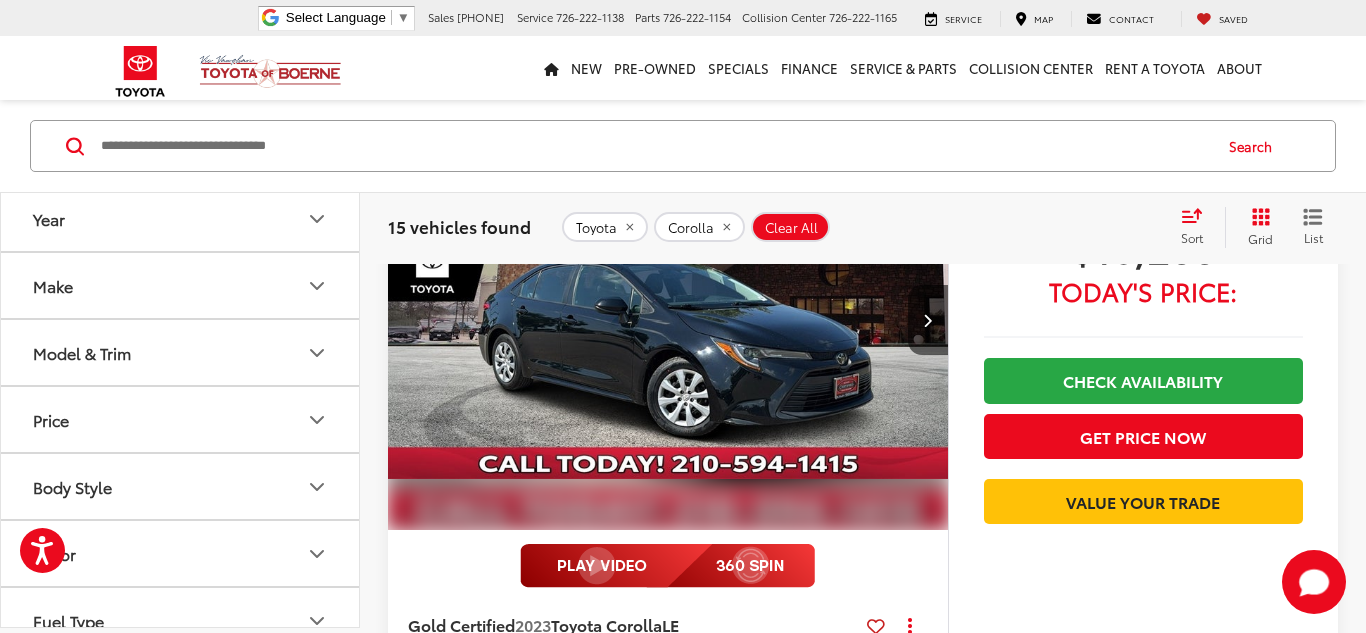 click at bounding box center (668, 320) 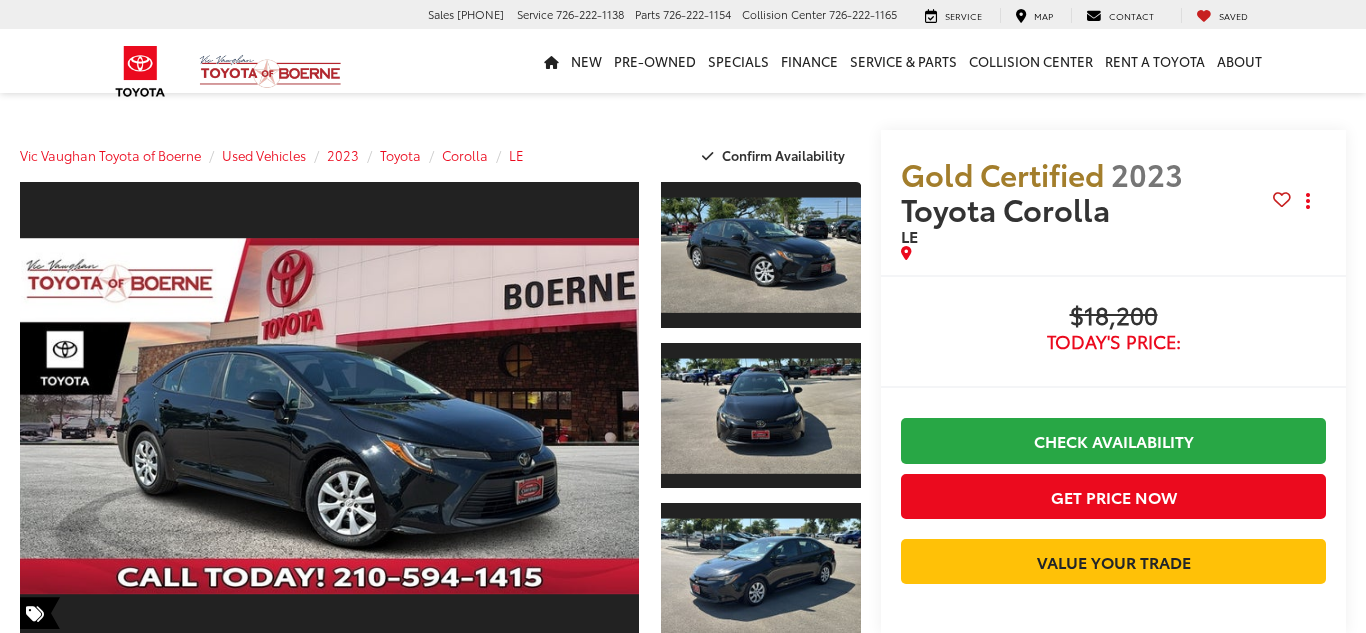 scroll, scrollTop: 0, scrollLeft: 0, axis: both 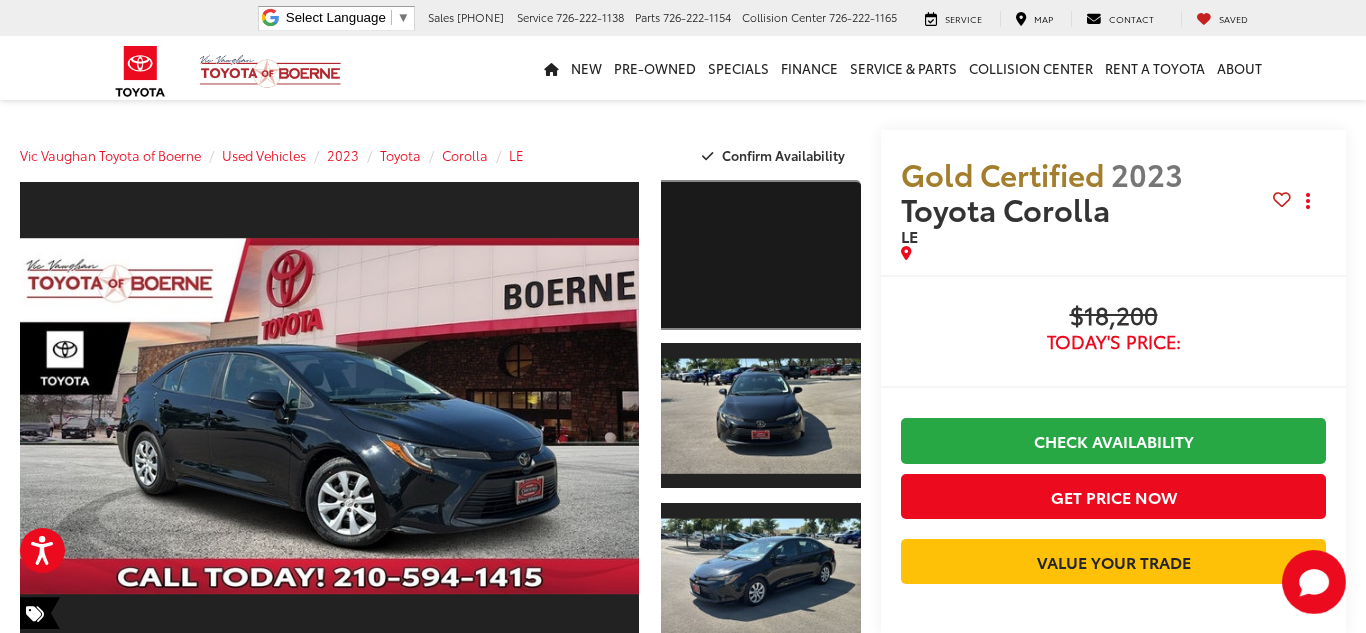 click at bounding box center [761, 255] 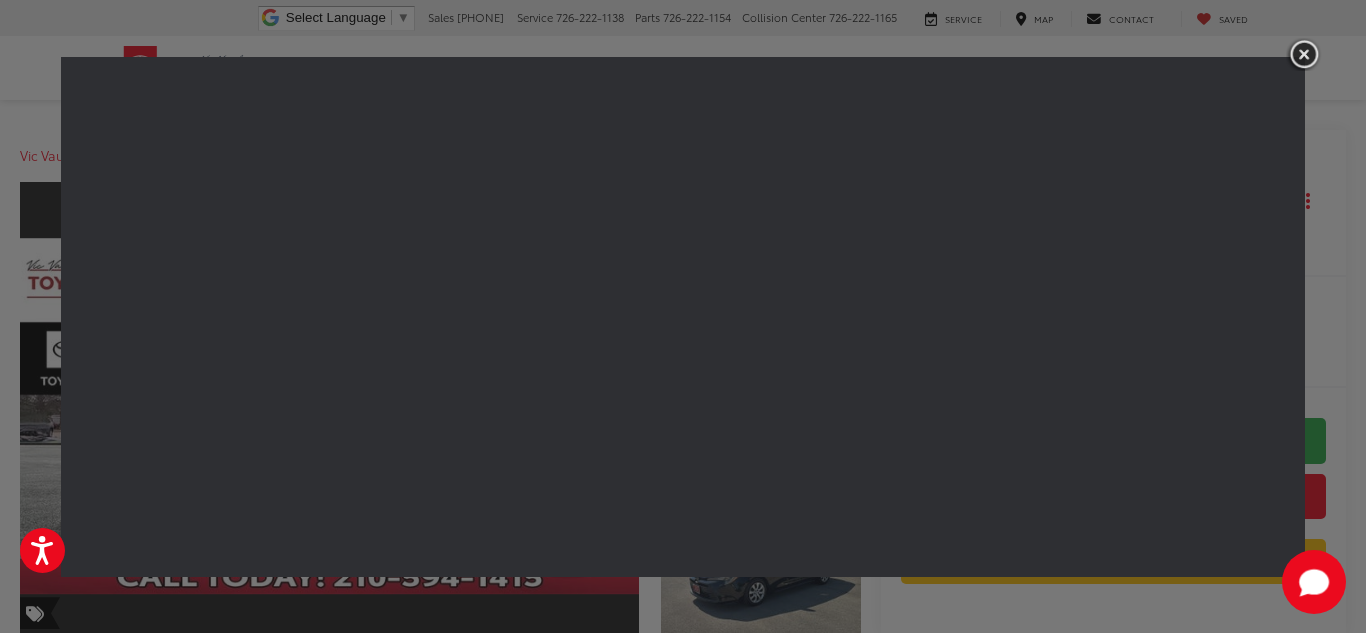 click at bounding box center [1304, 54] 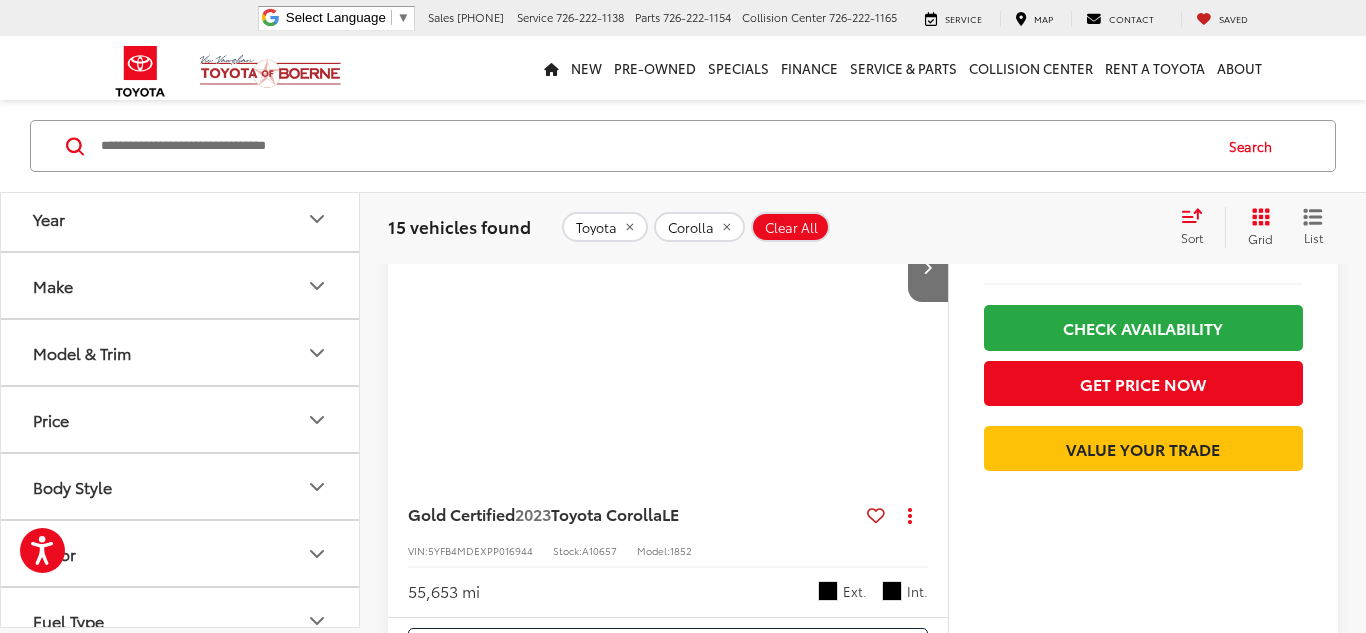scroll, scrollTop: 1797, scrollLeft: 0, axis: vertical 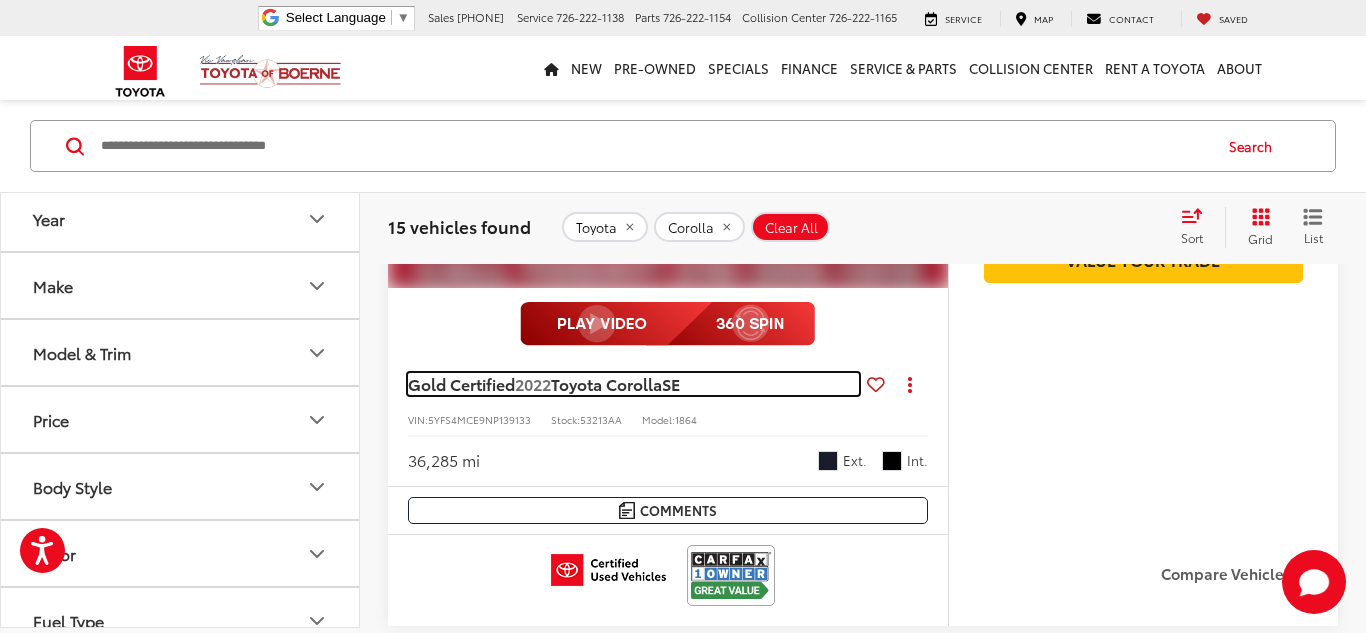 click on "Gold Certified" at bounding box center (461, 383) 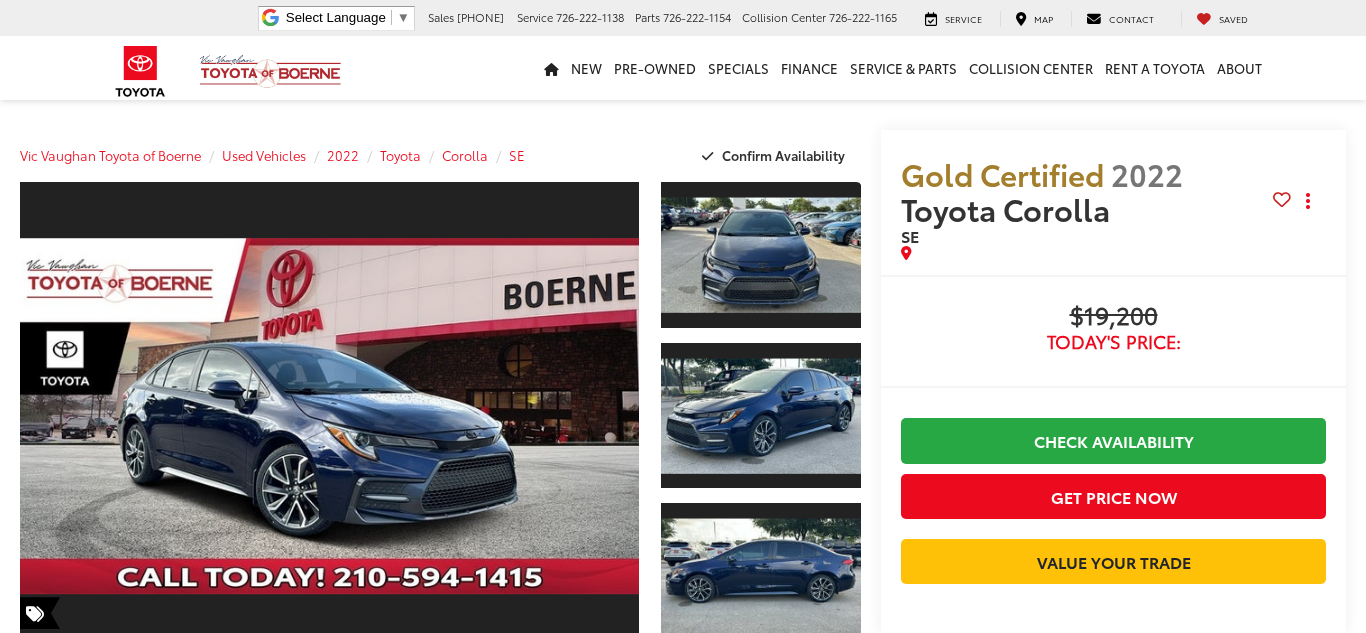 scroll, scrollTop: 0, scrollLeft: 0, axis: both 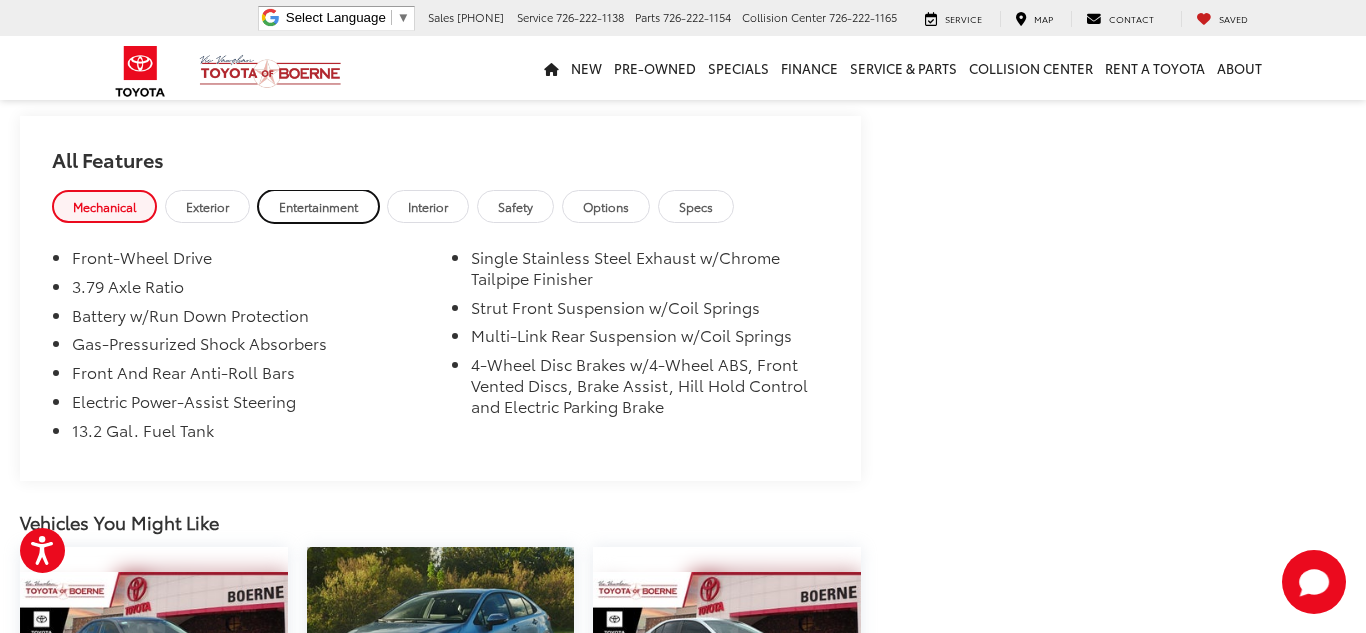 click on "Entertainment" at bounding box center [318, 206] 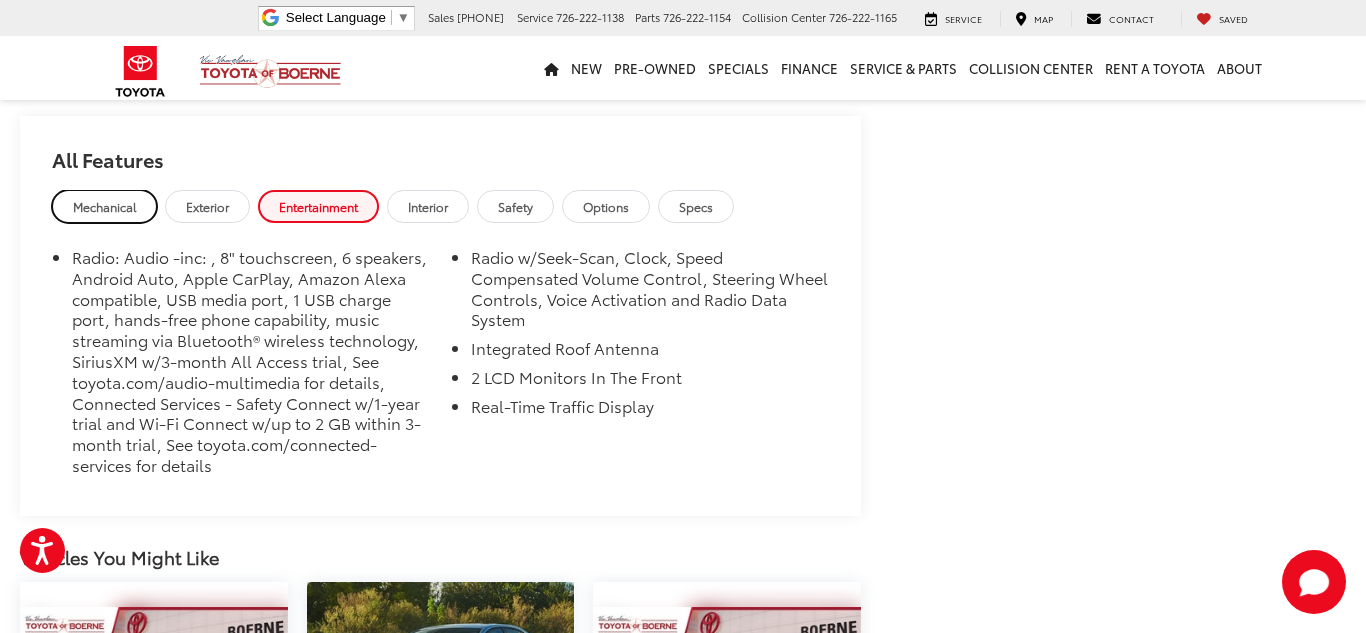 click on "Mechanical" at bounding box center [104, 206] 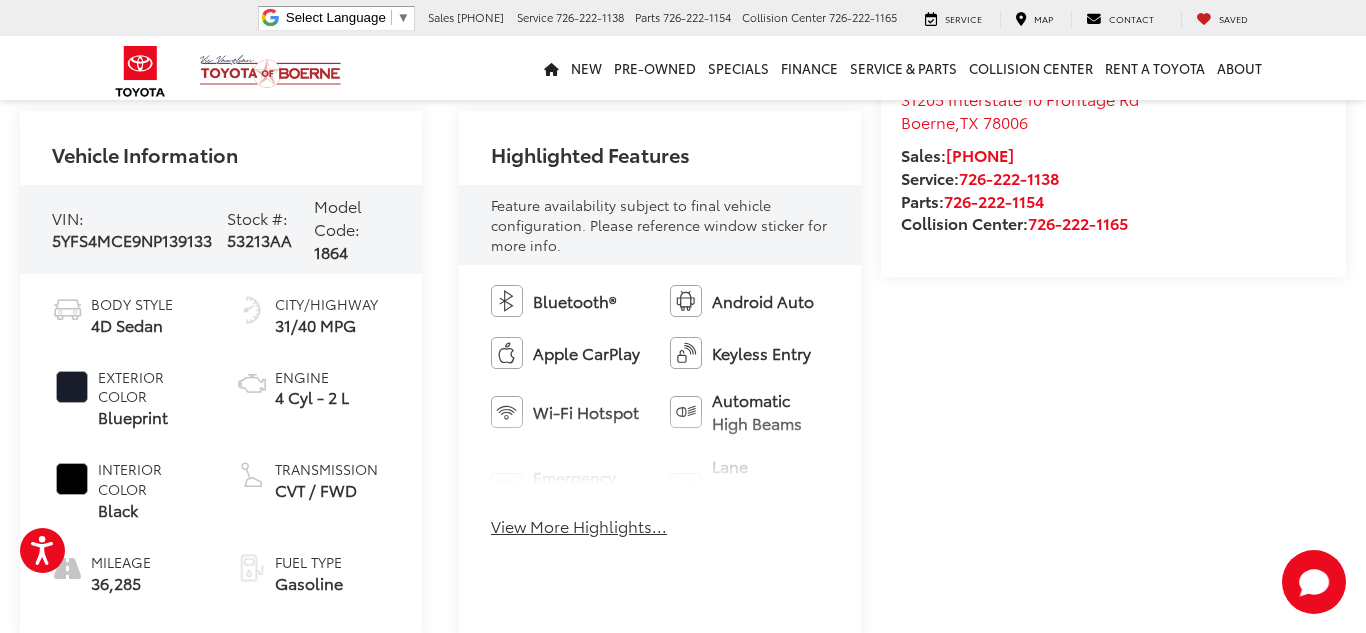 scroll, scrollTop: 617, scrollLeft: 0, axis: vertical 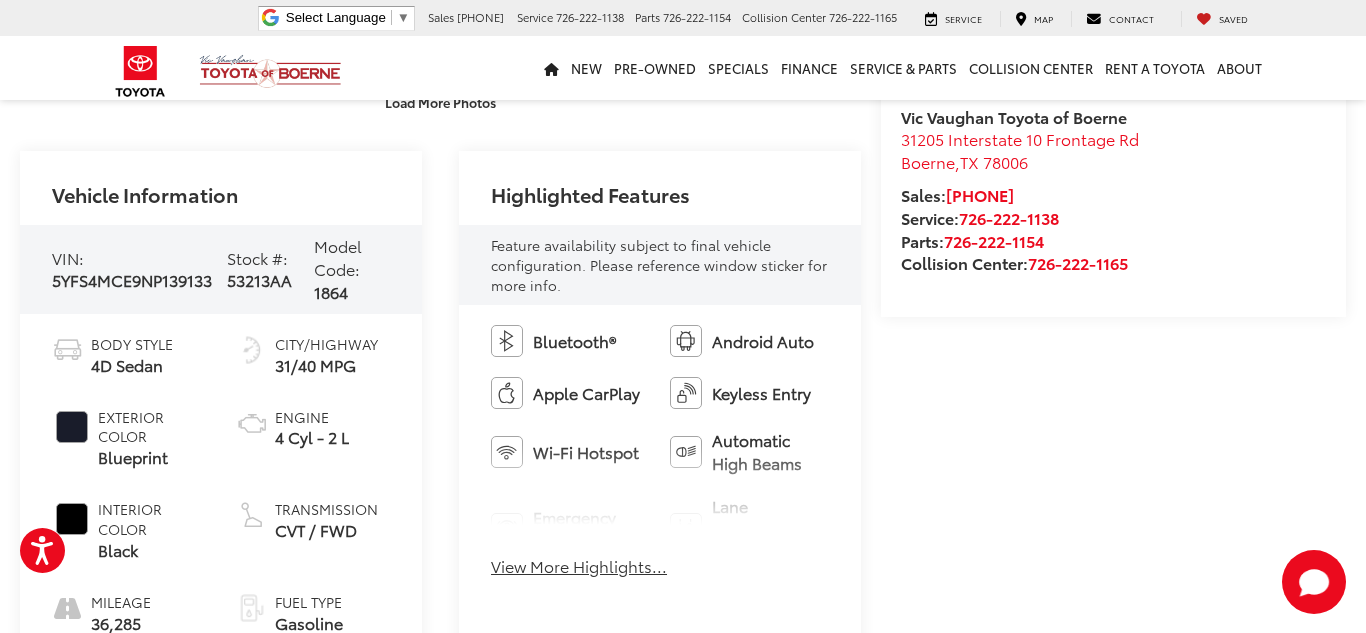 click on "View More Highlights..." at bounding box center [579, 566] 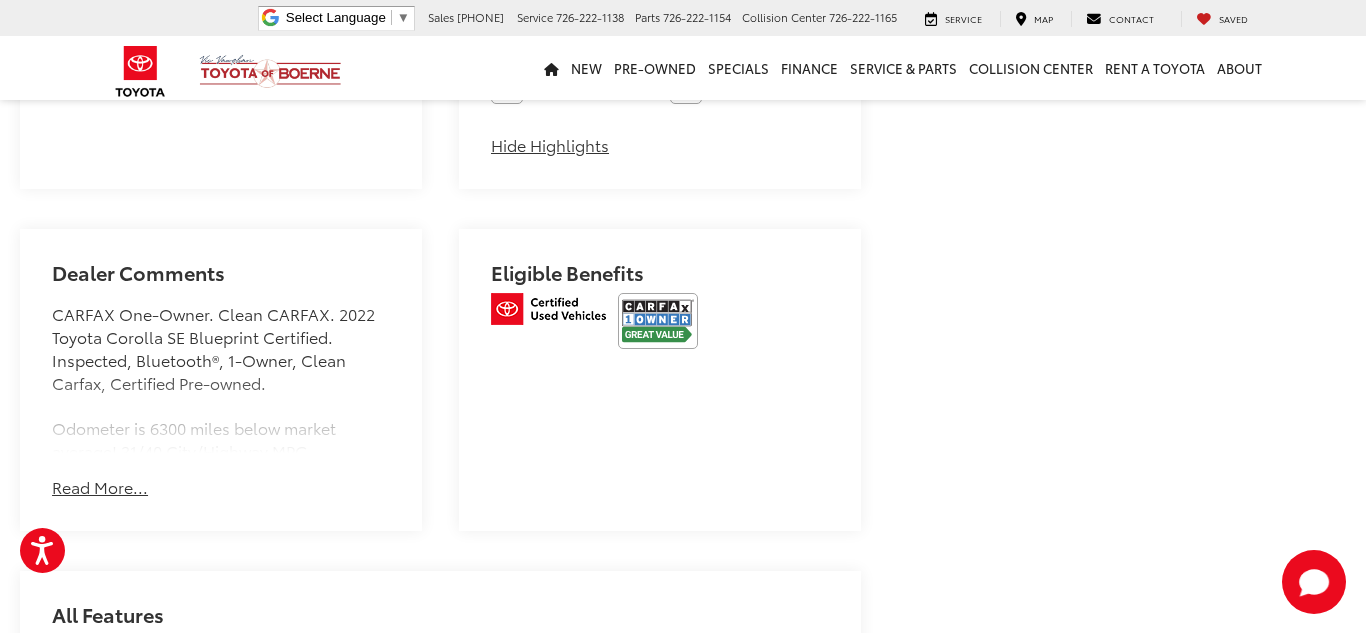 scroll, scrollTop: 1200, scrollLeft: 0, axis: vertical 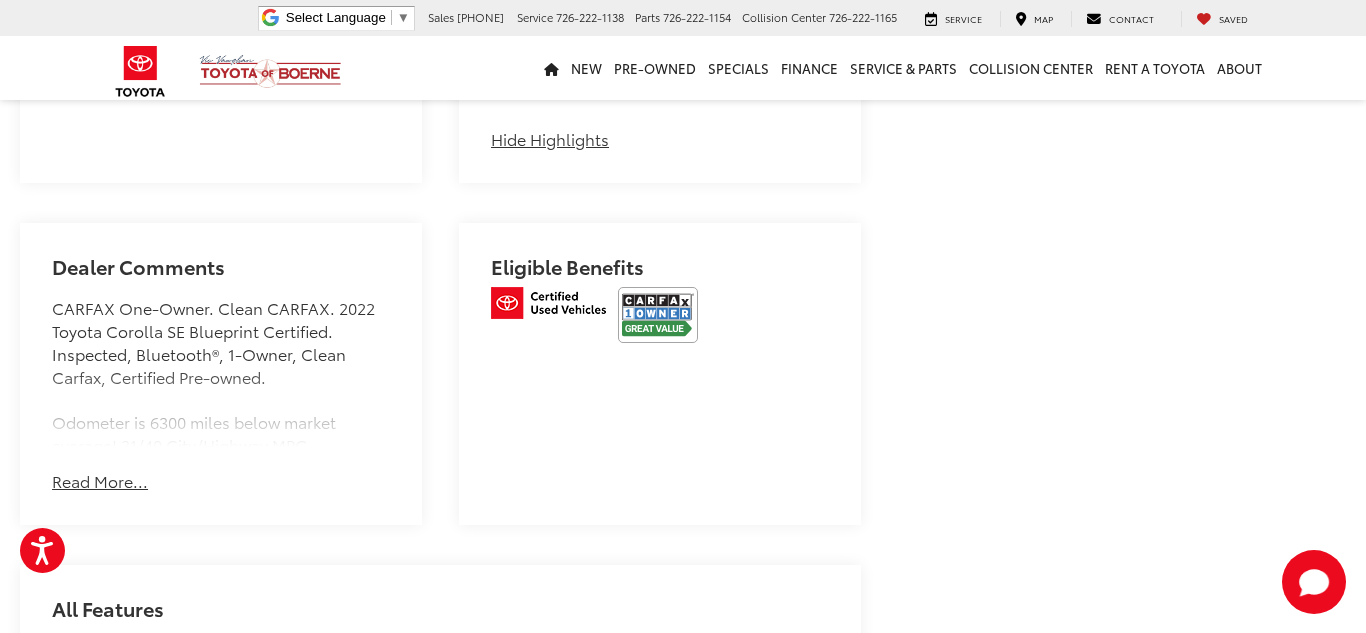 click on "Read More..." at bounding box center (100, 481) 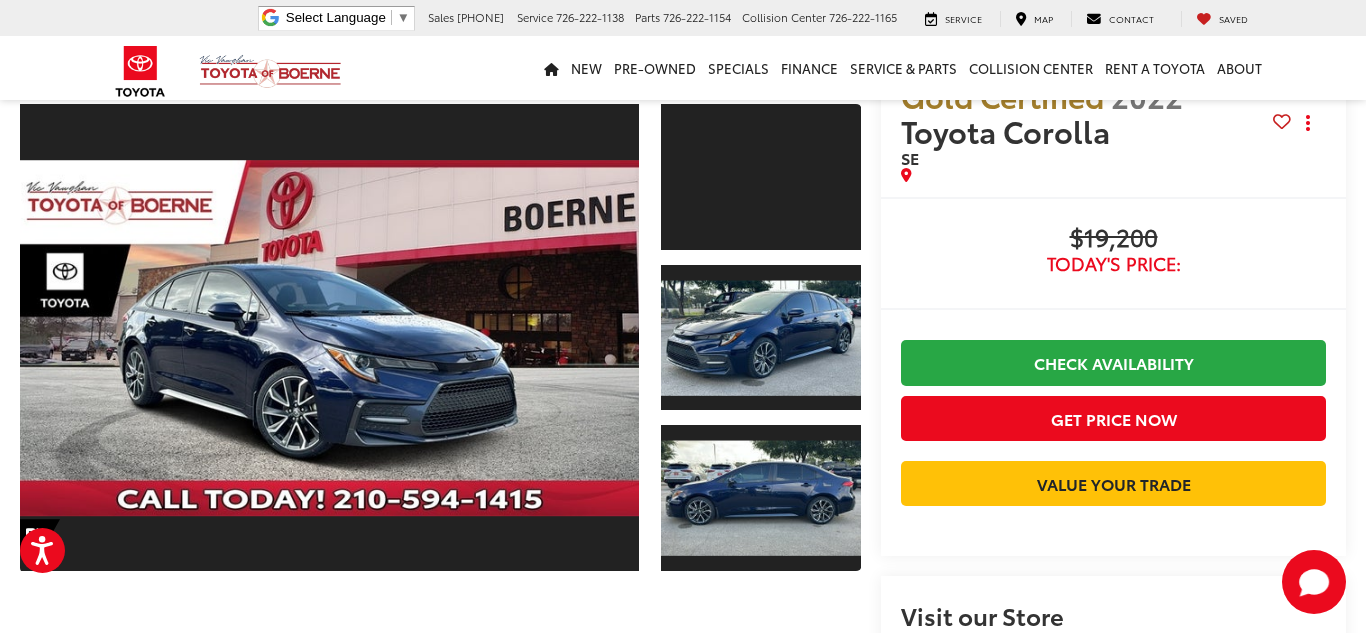 scroll, scrollTop: 80, scrollLeft: 0, axis: vertical 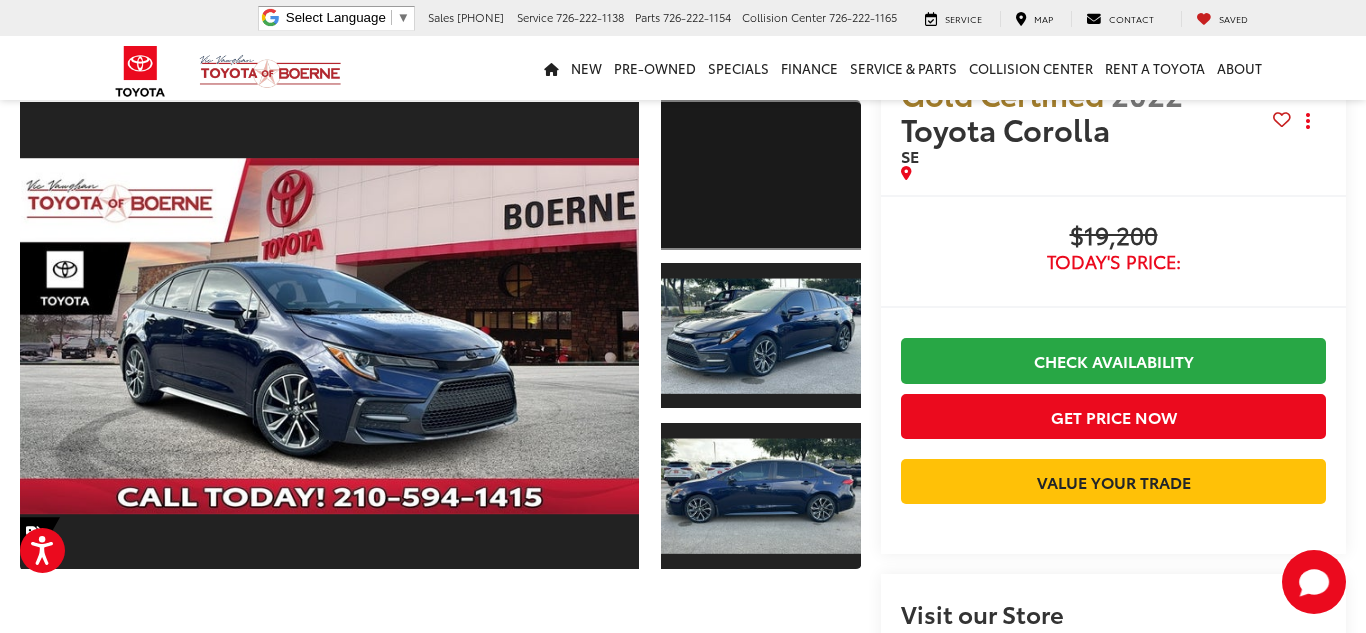 click at bounding box center [761, 175] 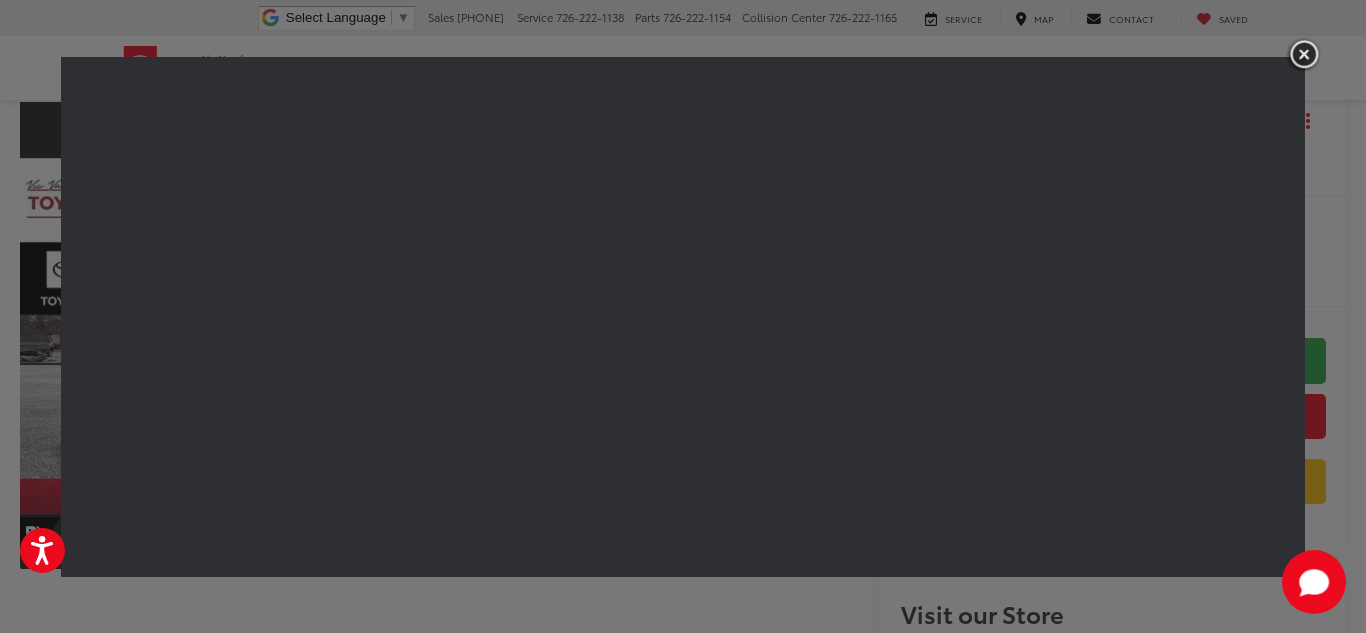click at bounding box center [1304, 54] 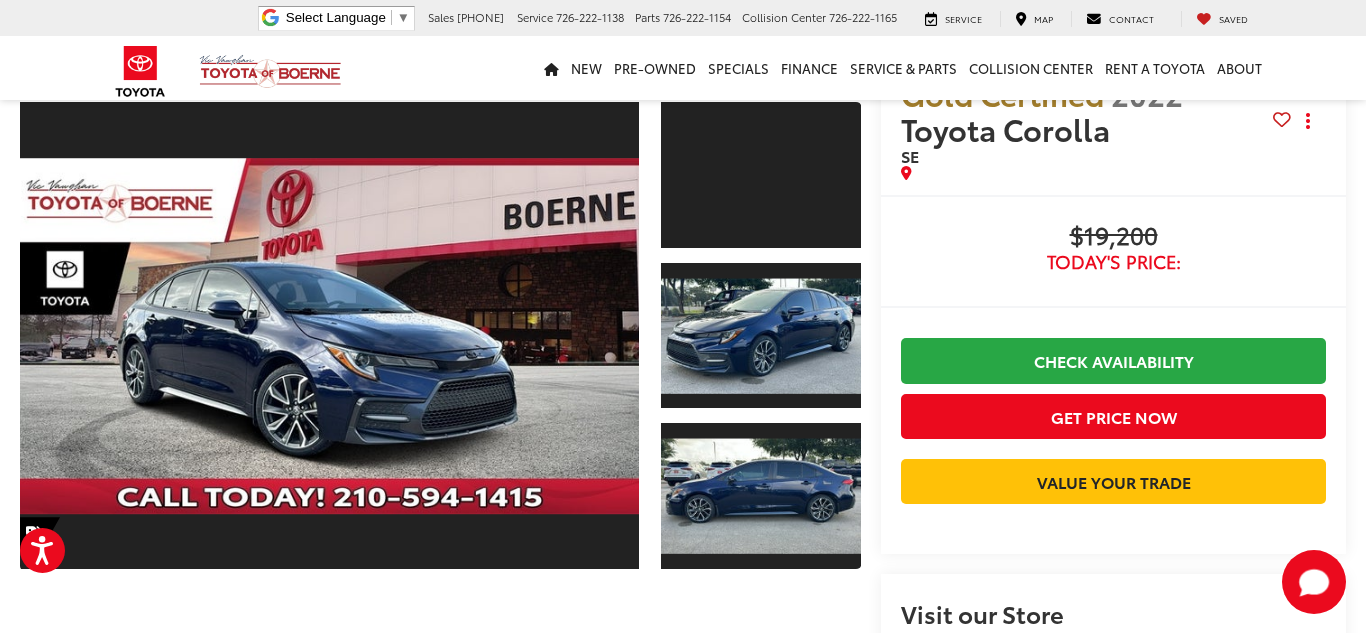 click at bounding box center (1304, 54) 